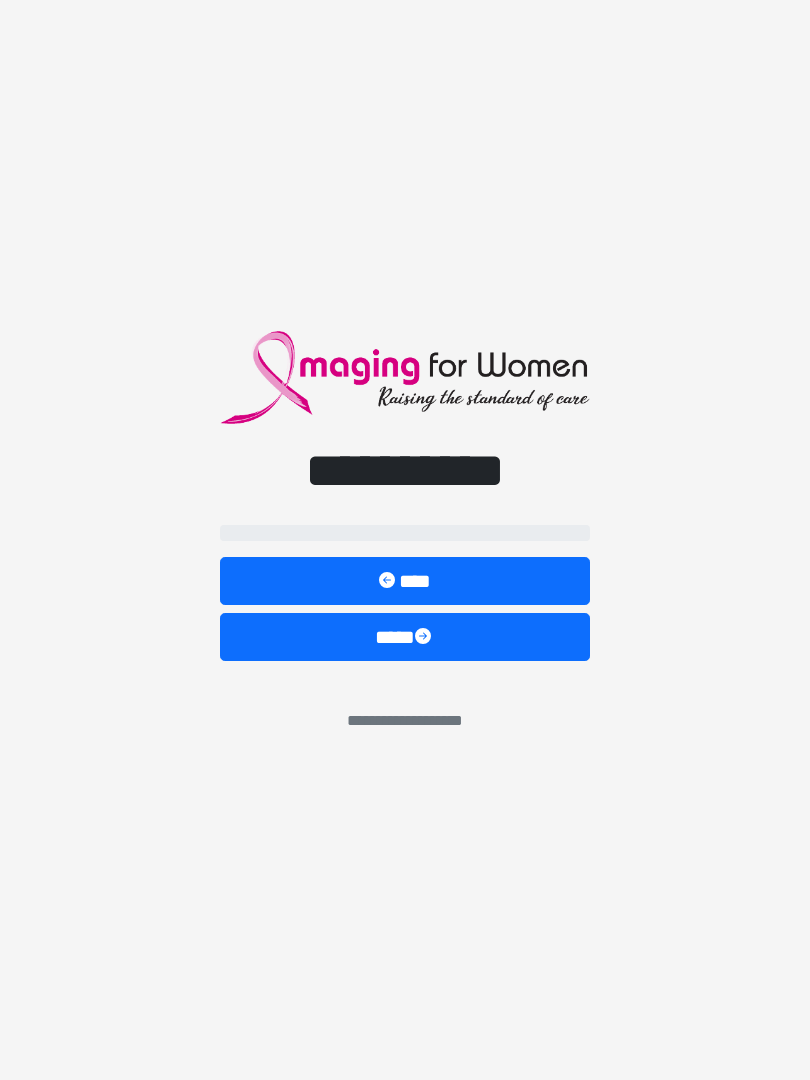 scroll, scrollTop: 18, scrollLeft: 13, axis: both 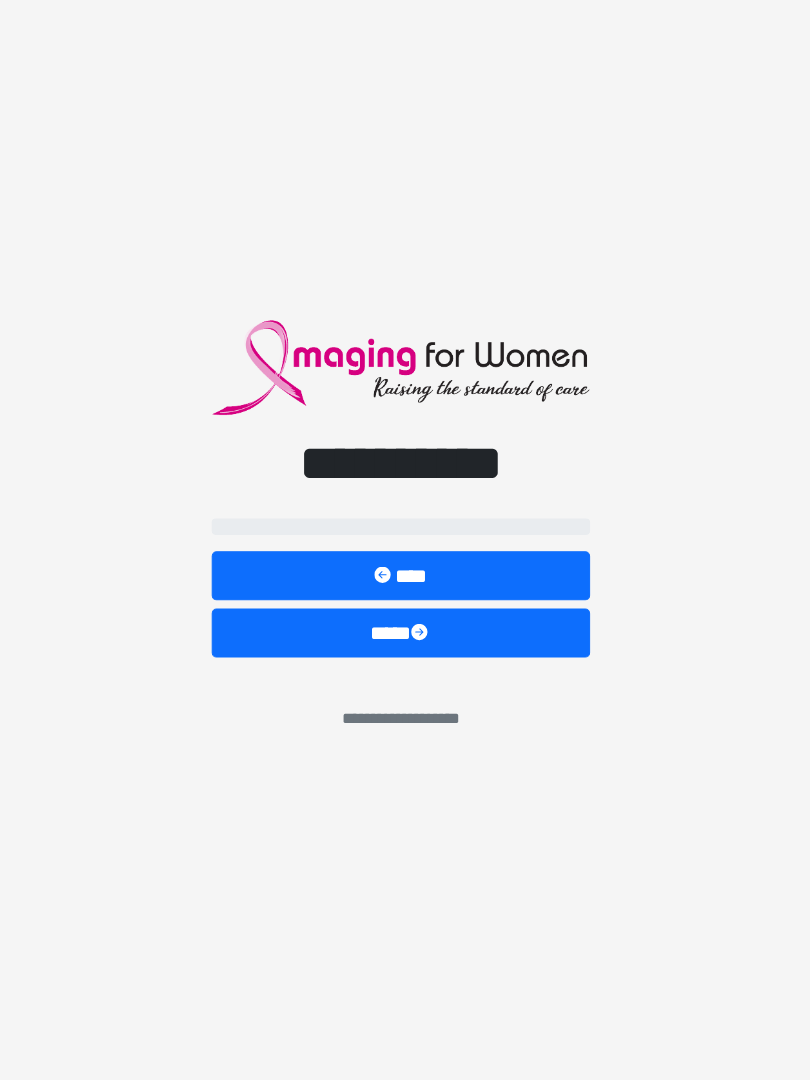 select on "**" 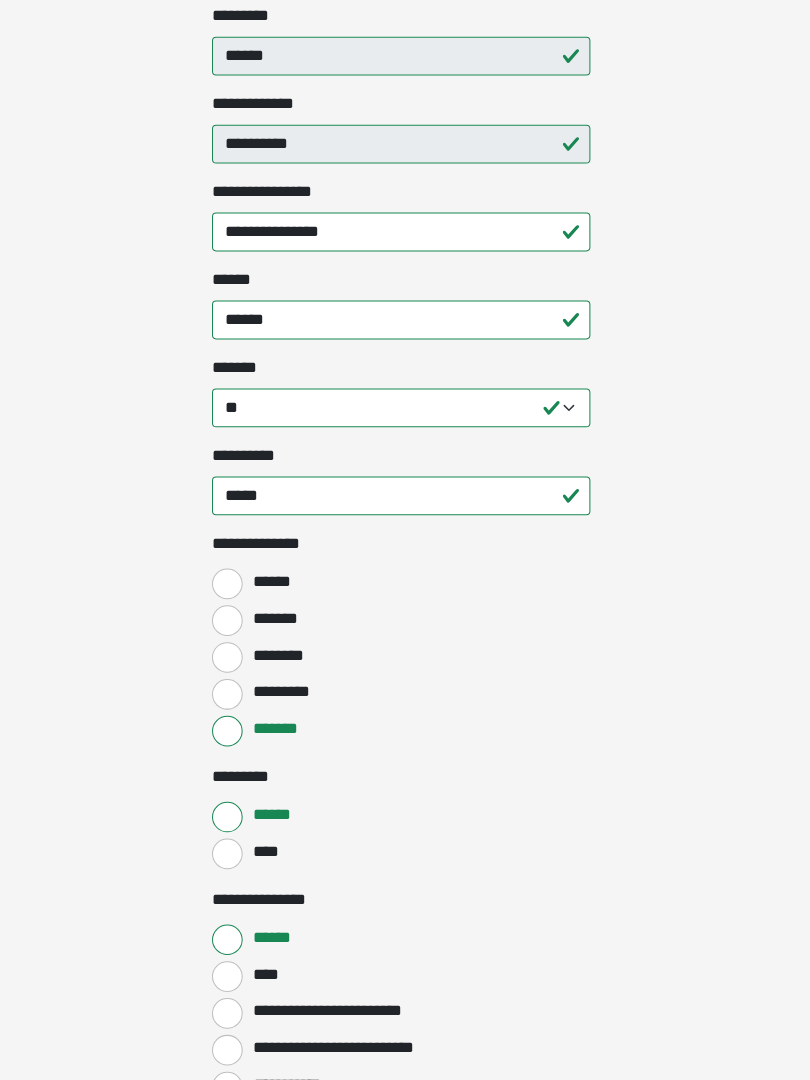 scroll, scrollTop: 499, scrollLeft: 0, axis: vertical 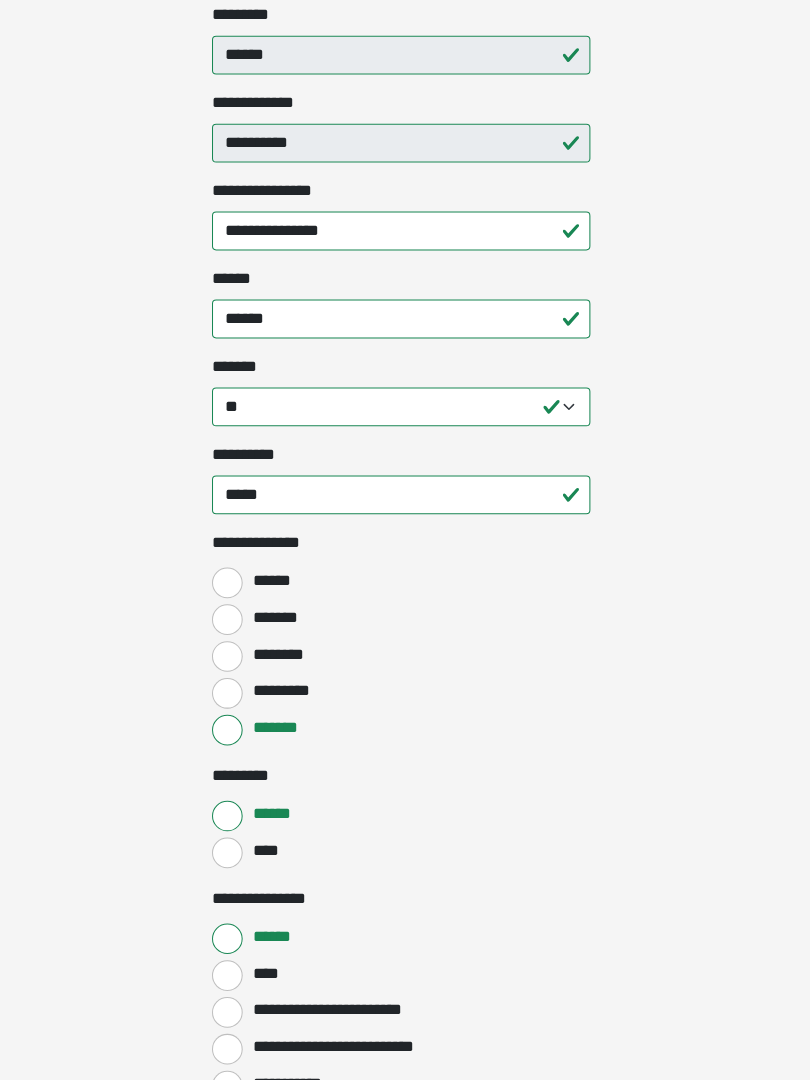click on "*******" at bounding box center (235, 738) 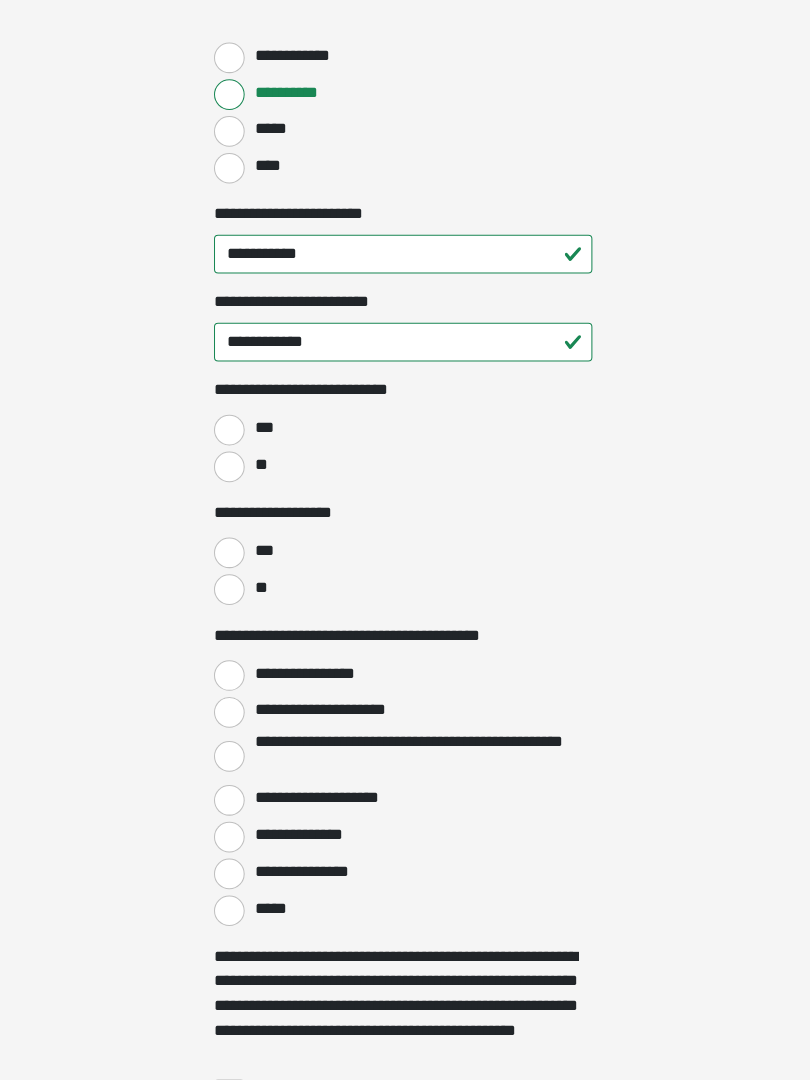 scroll, scrollTop: 2771, scrollLeft: 0, axis: vertical 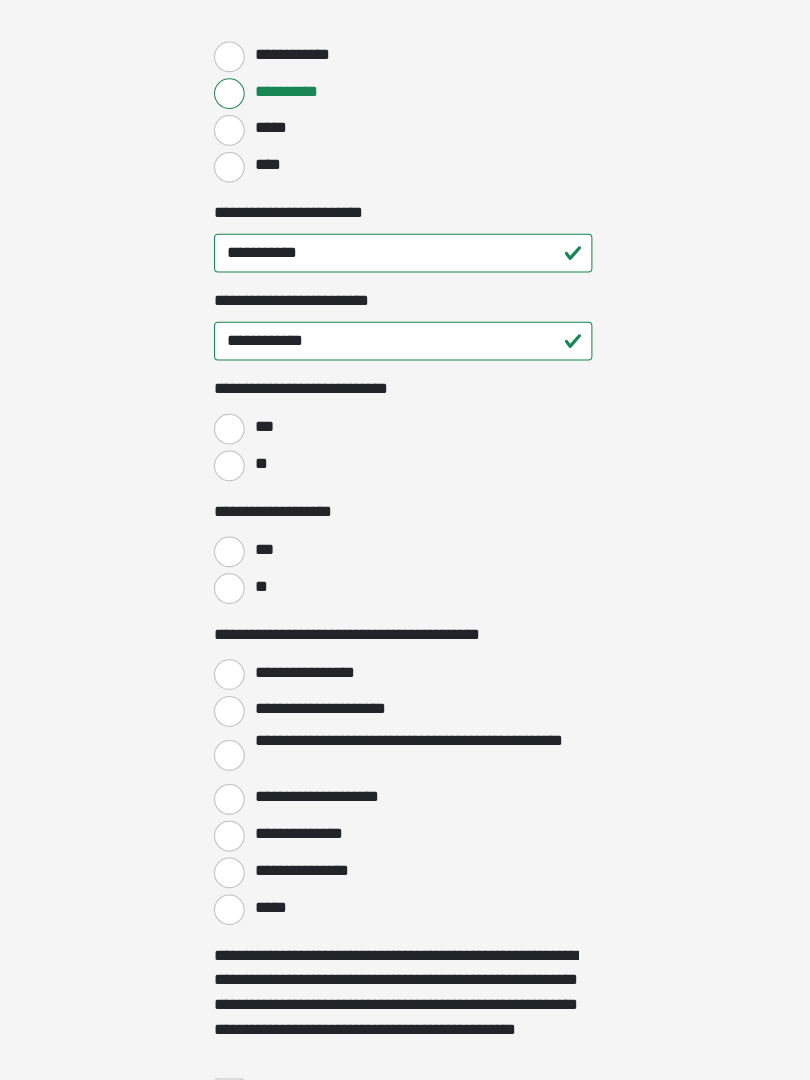 click on "**" at bounding box center [235, 480] 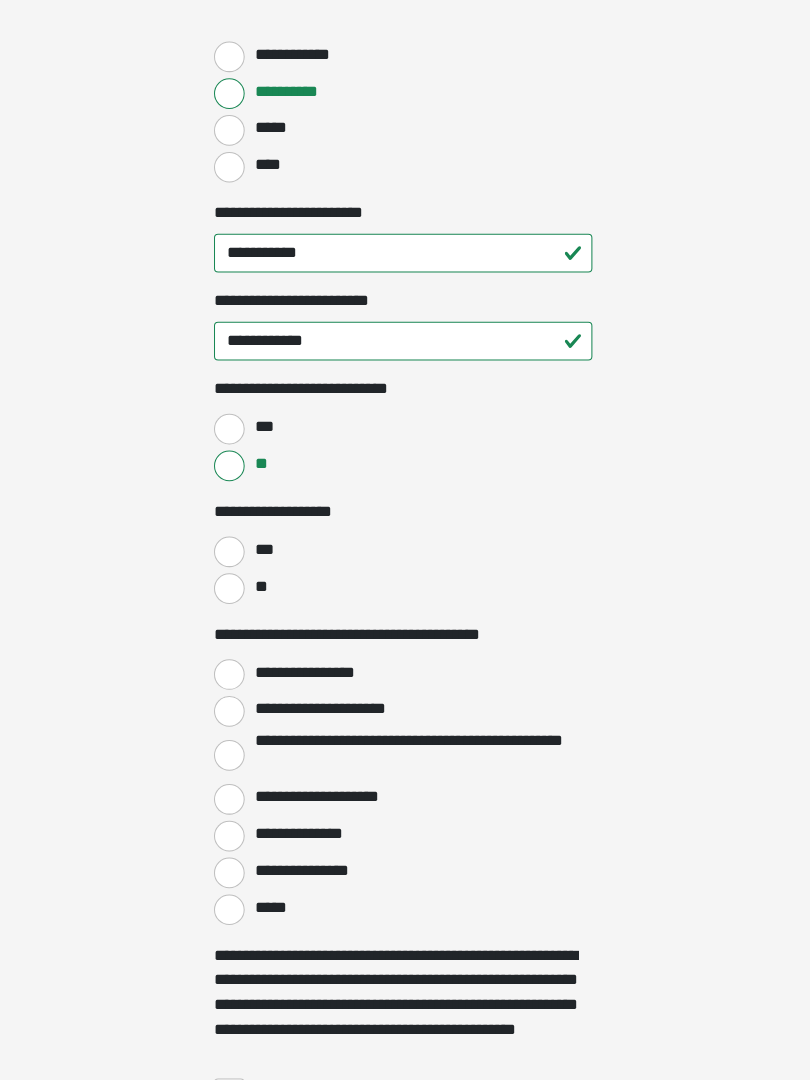 click on "**" at bounding box center (235, 600) 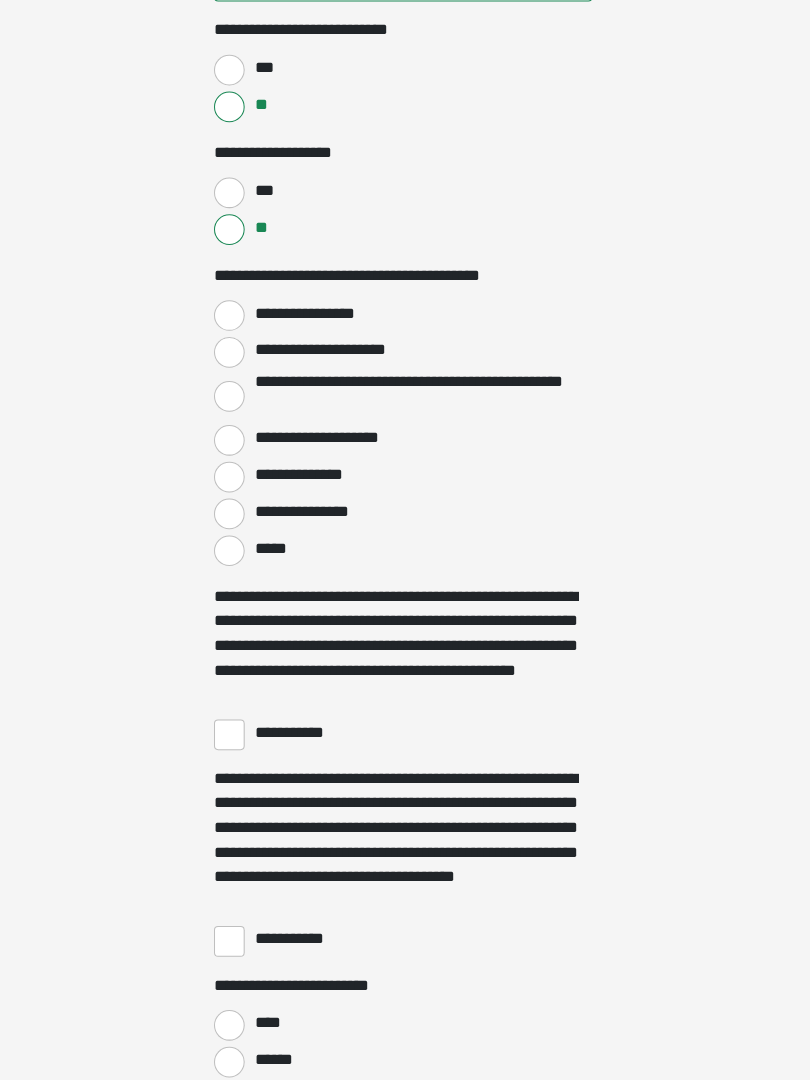 scroll, scrollTop: 3123, scrollLeft: 0, axis: vertical 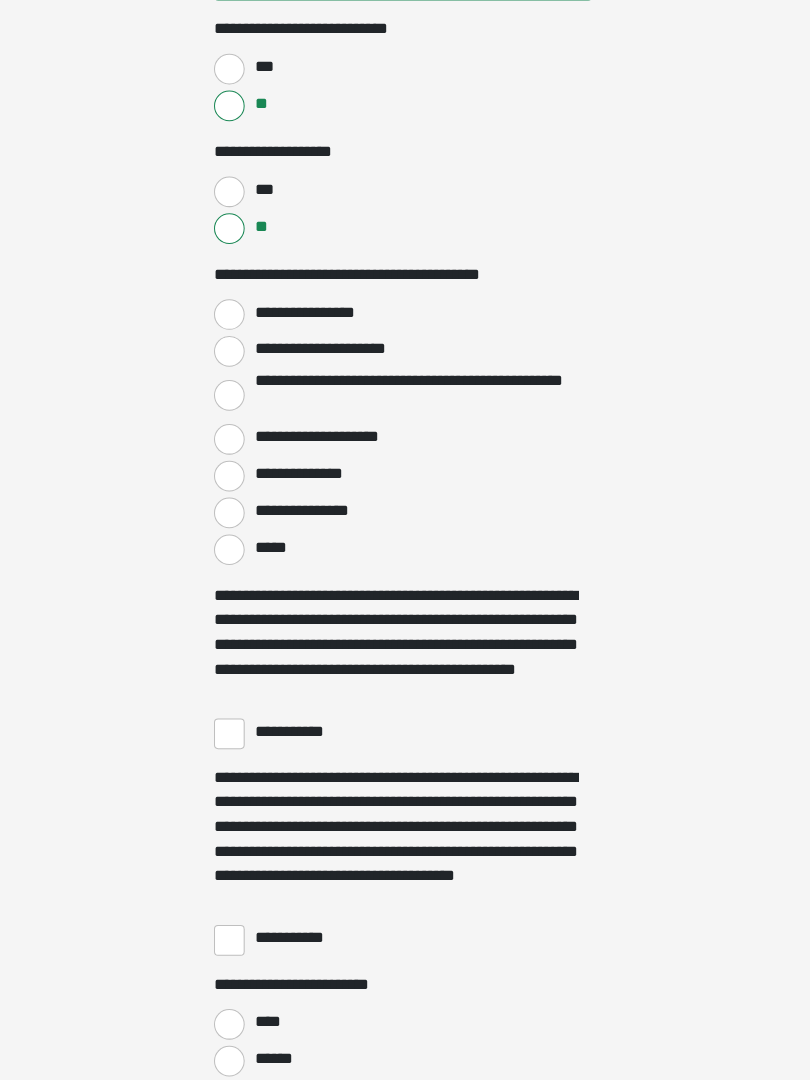 click on "**********" at bounding box center [235, 332] 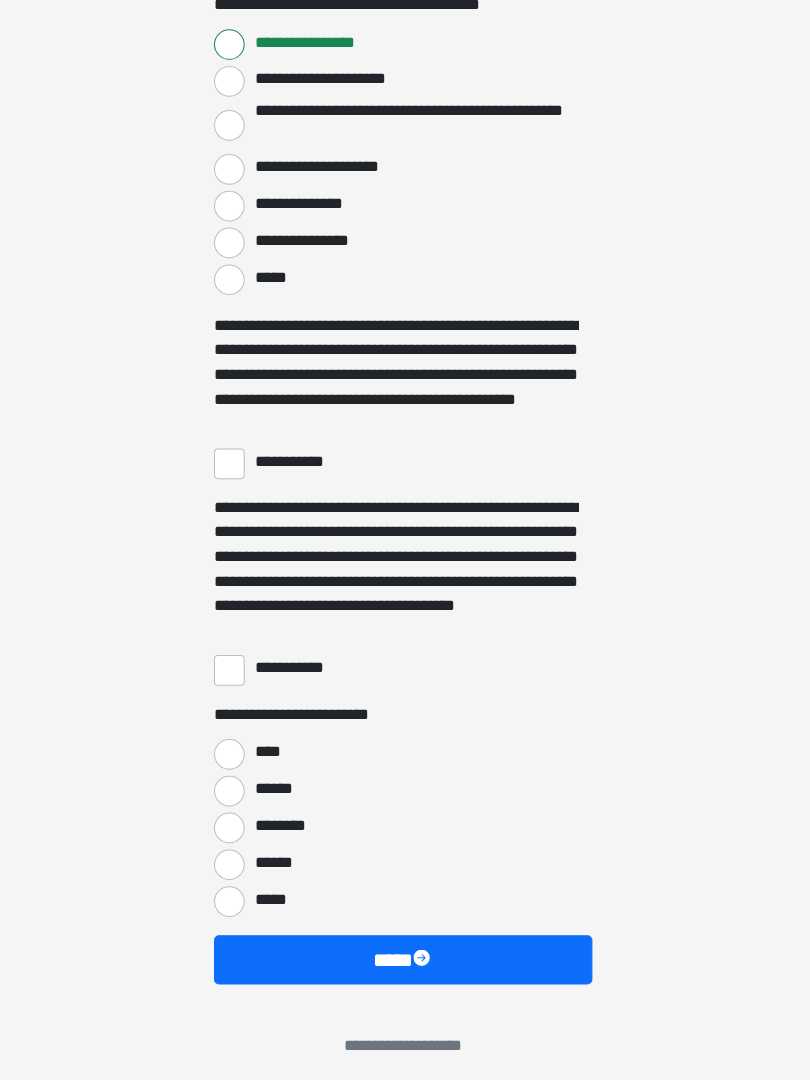 scroll, scrollTop: 3397, scrollLeft: 0, axis: vertical 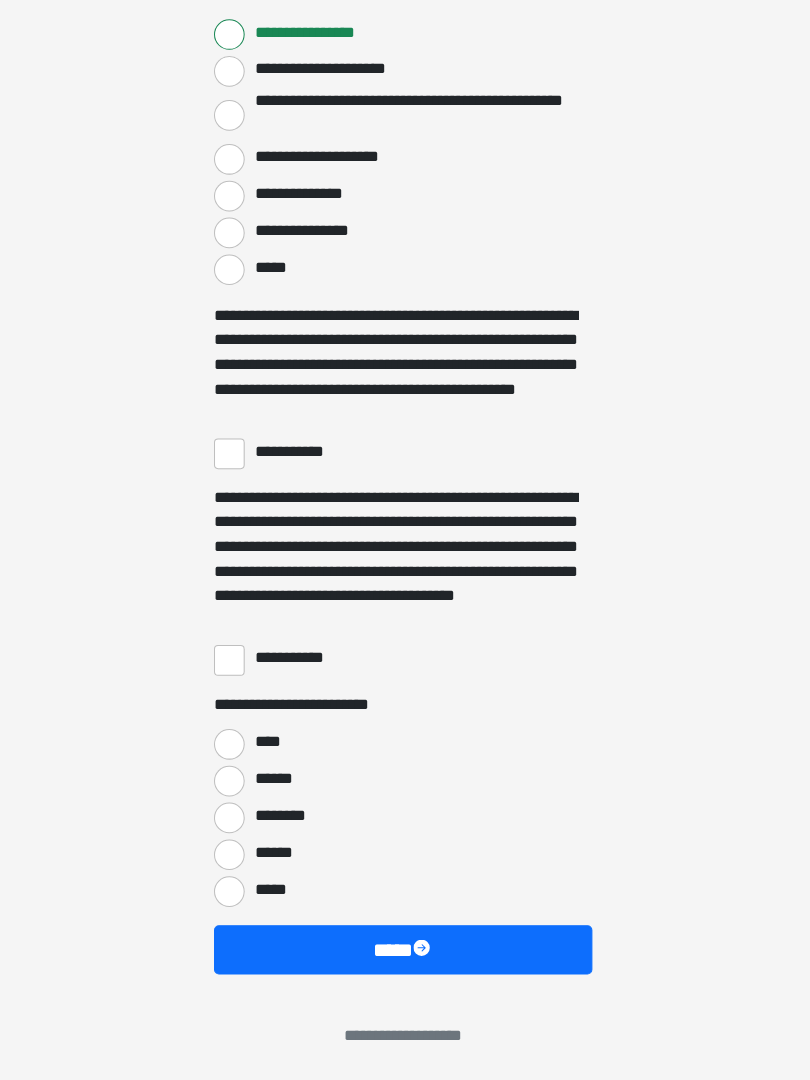 click on "**********" at bounding box center [235, 468] 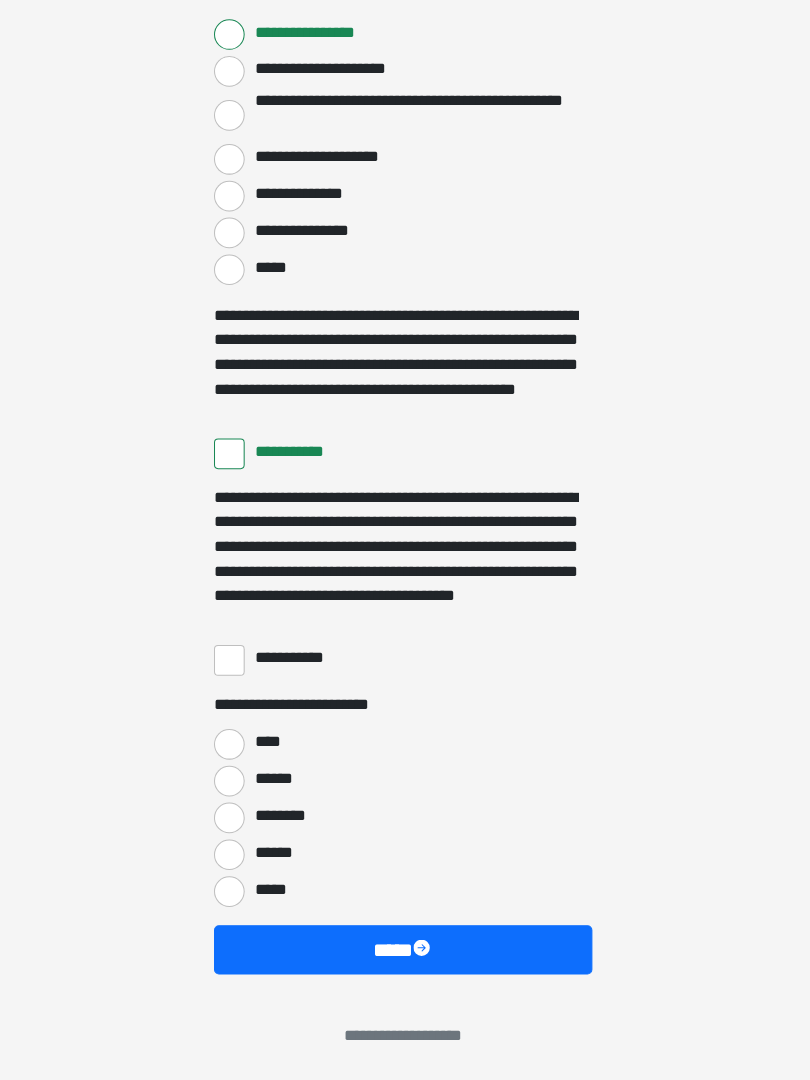 click on "**********" at bounding box center [235, 670] 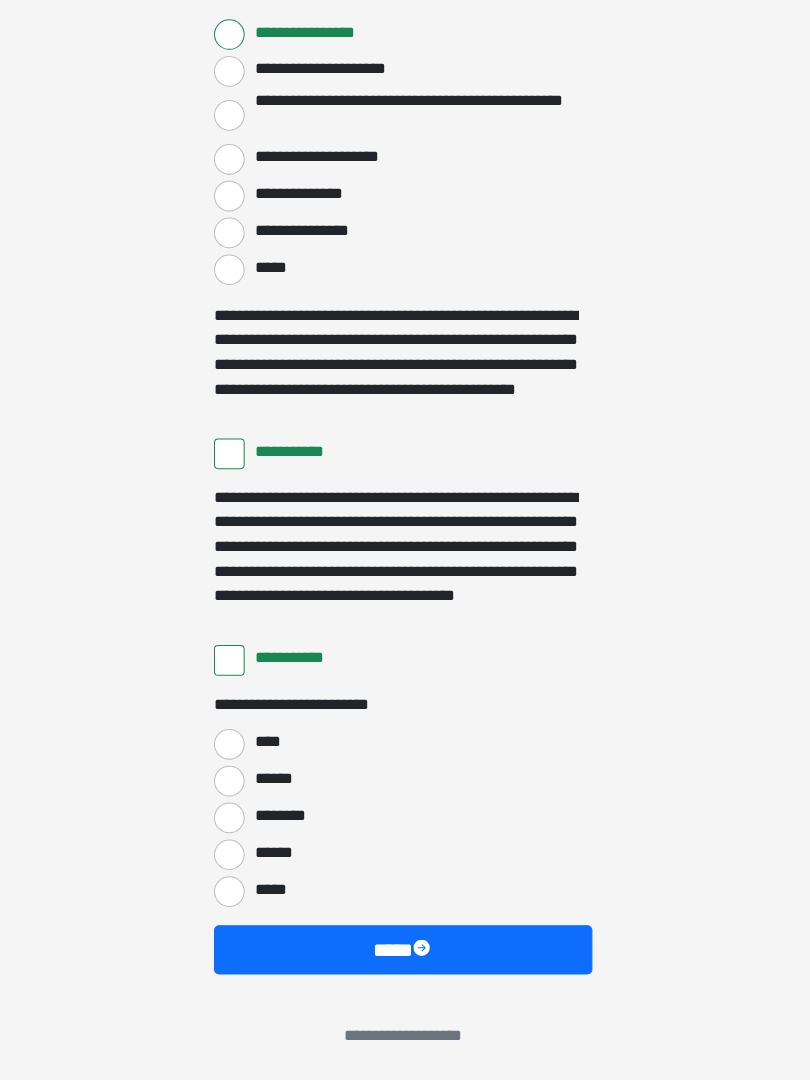 click on "****" at bounding box center (235, 752) 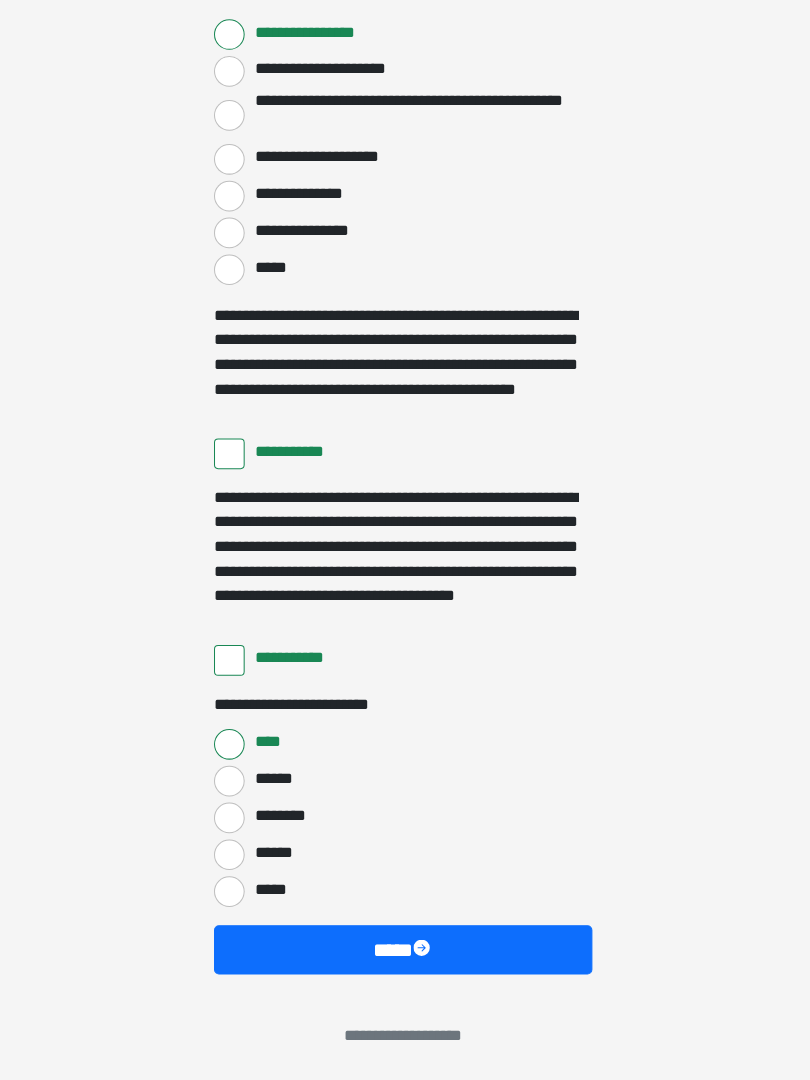 click at bounding box center [425, 953] 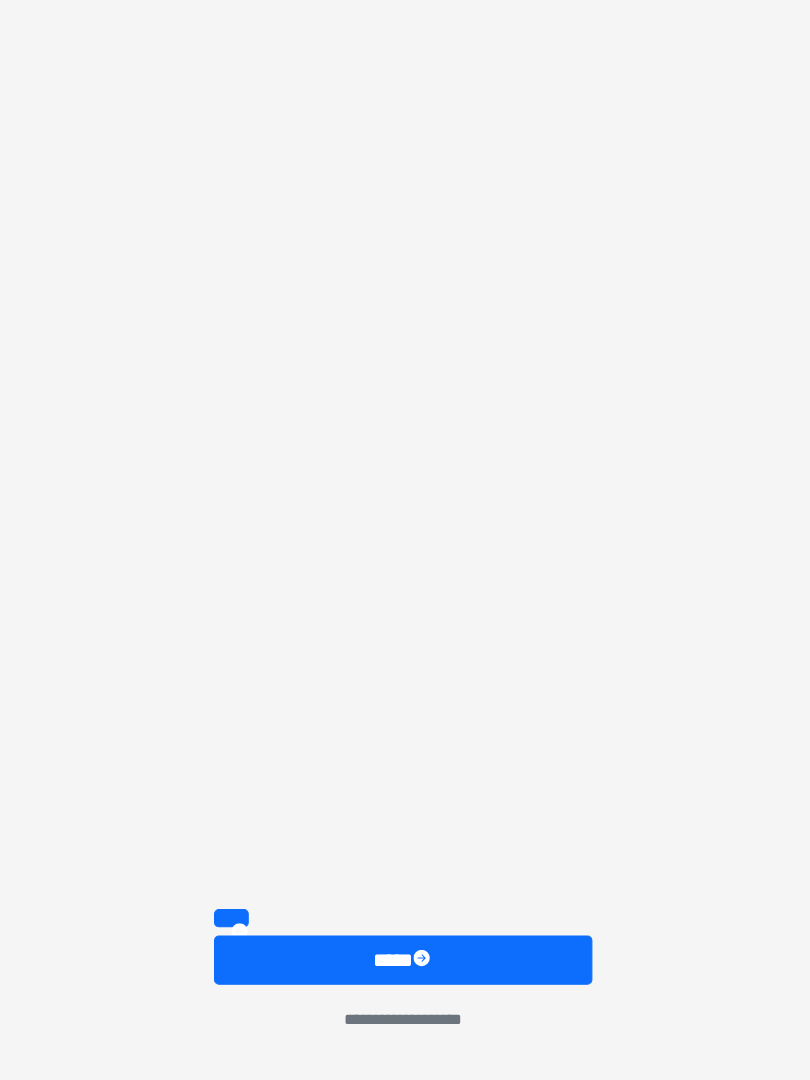 scroll, scrollTop: 2419, scrollLeft: 0, axis: vertical 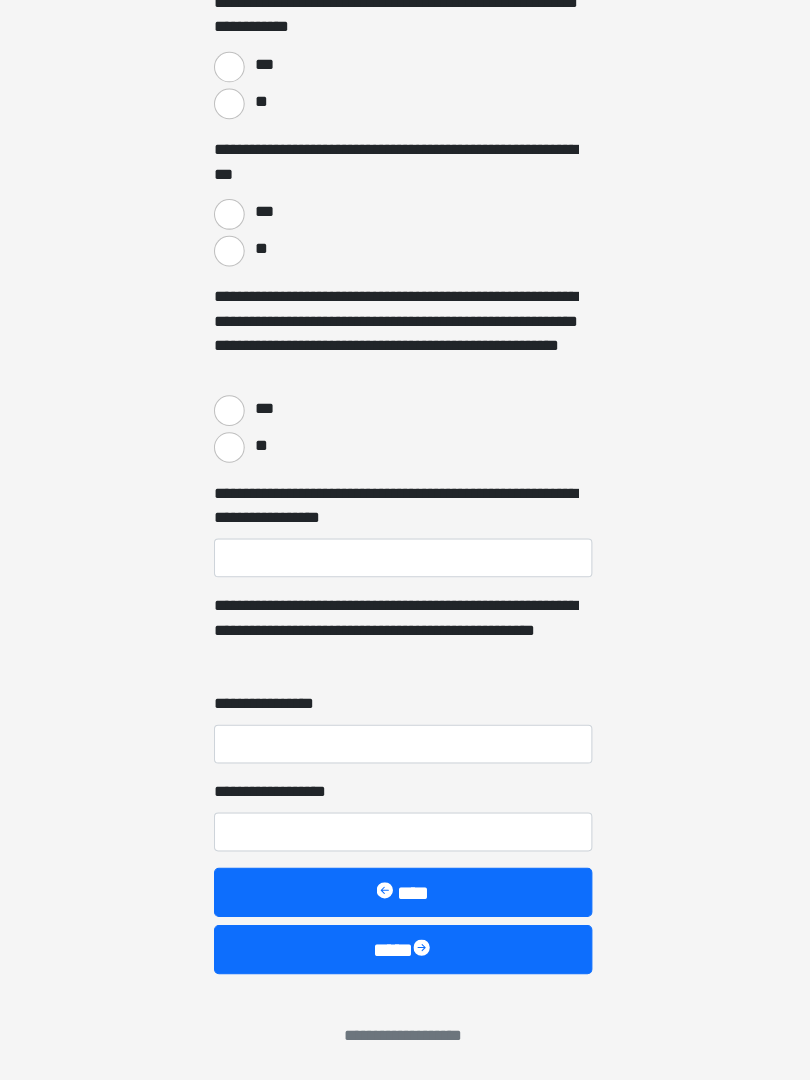 click at bounding box center [425, 953] 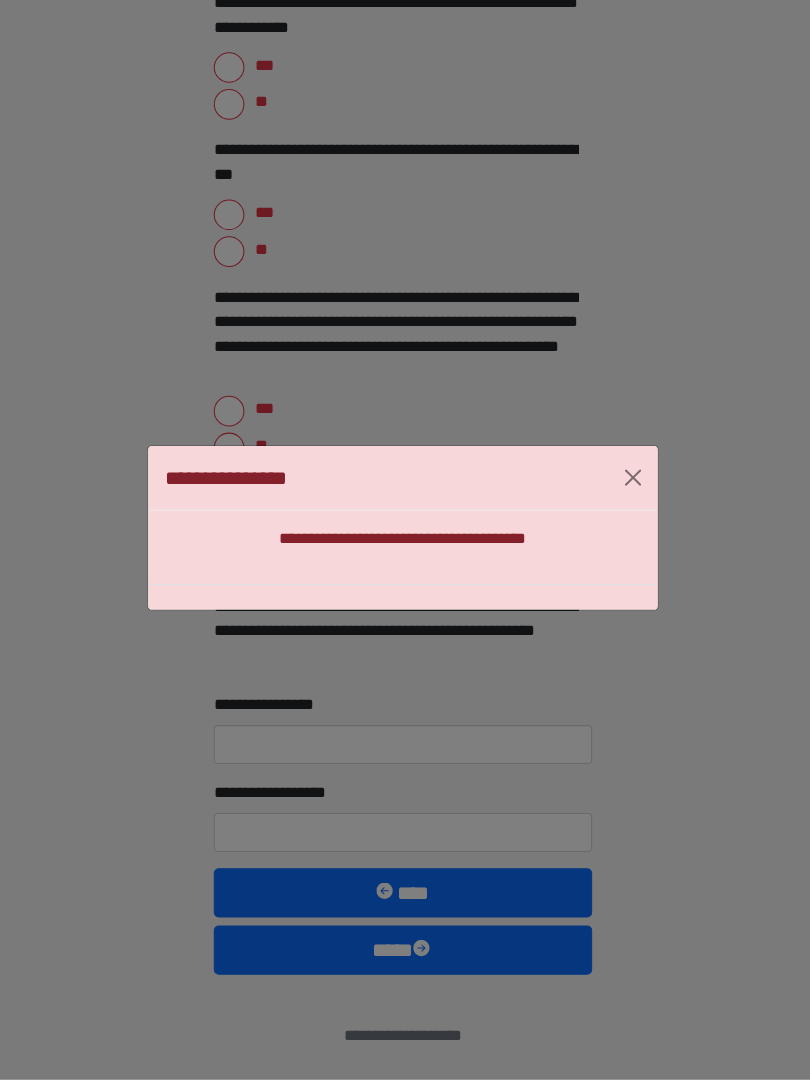 click at bounding box center (630, 491) 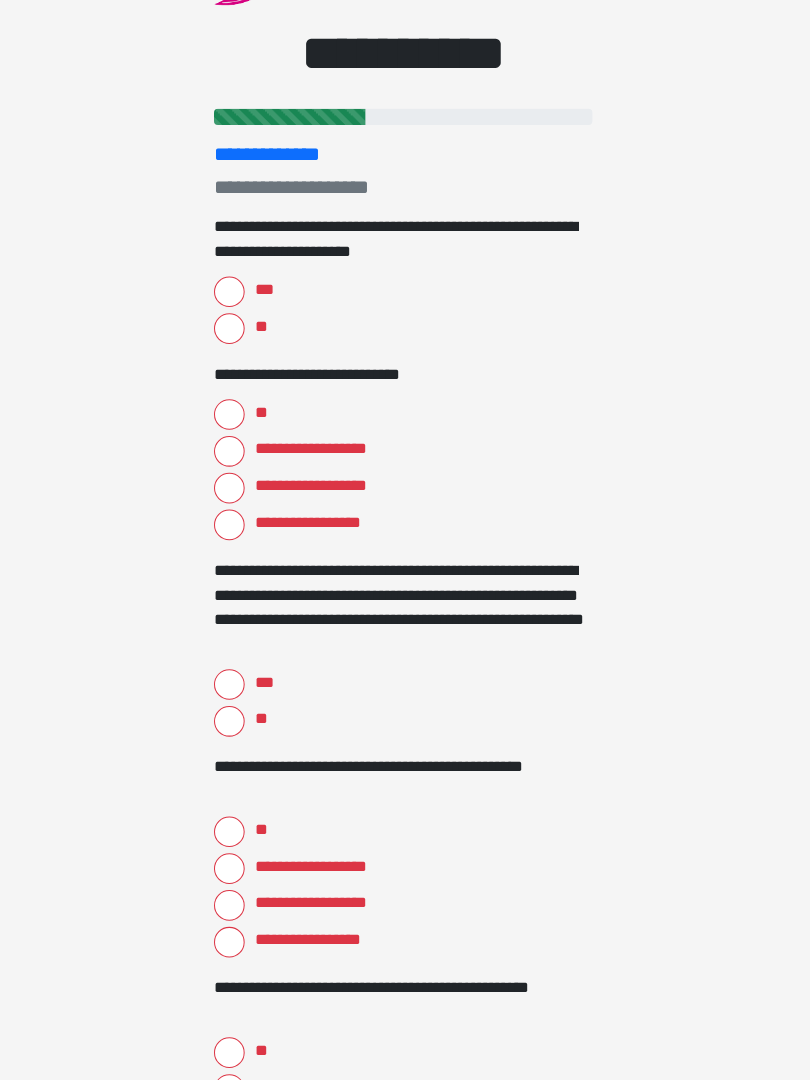 scroll, scrollTop: 0, scrollLeft: 0, axis: both 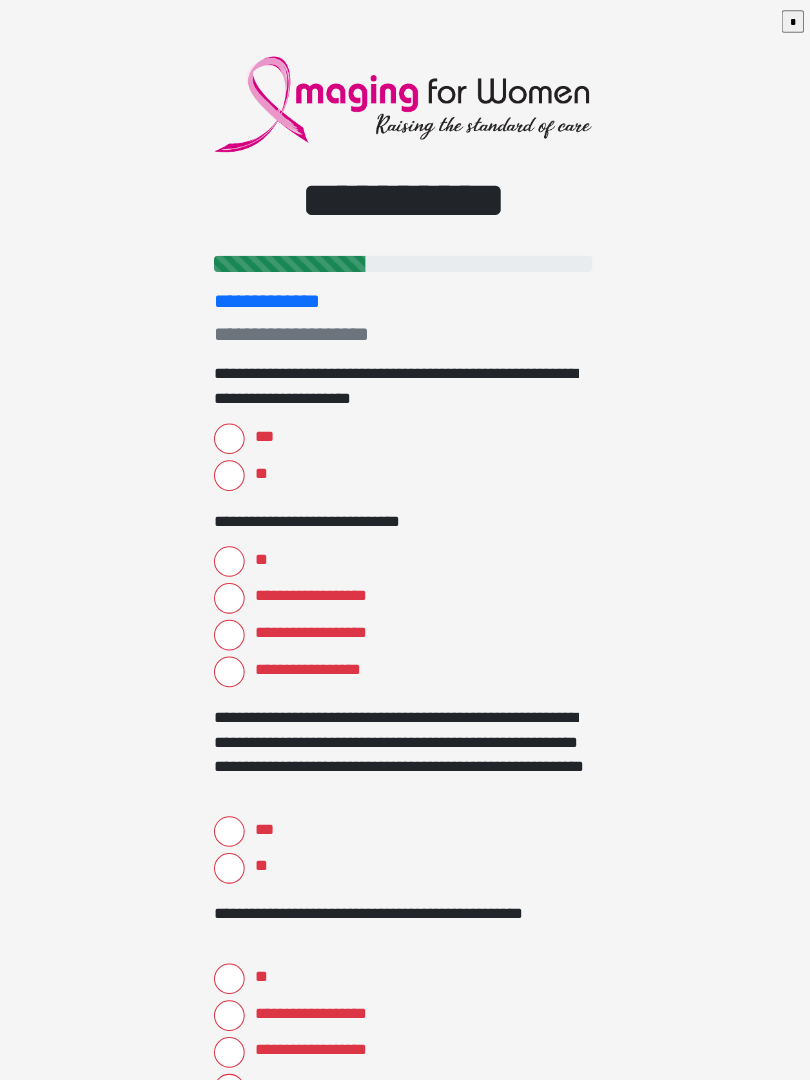 click on "**********" at bounding box center (405, 540) 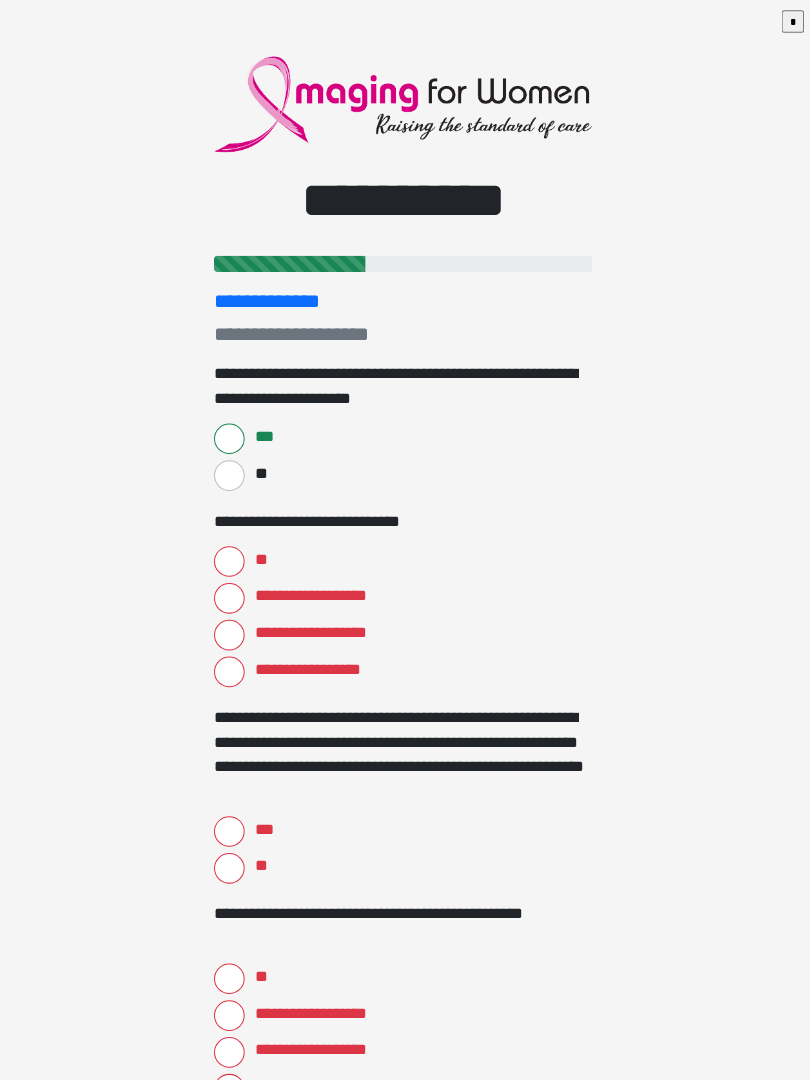 click on "**" at bounding box center [235, 549] 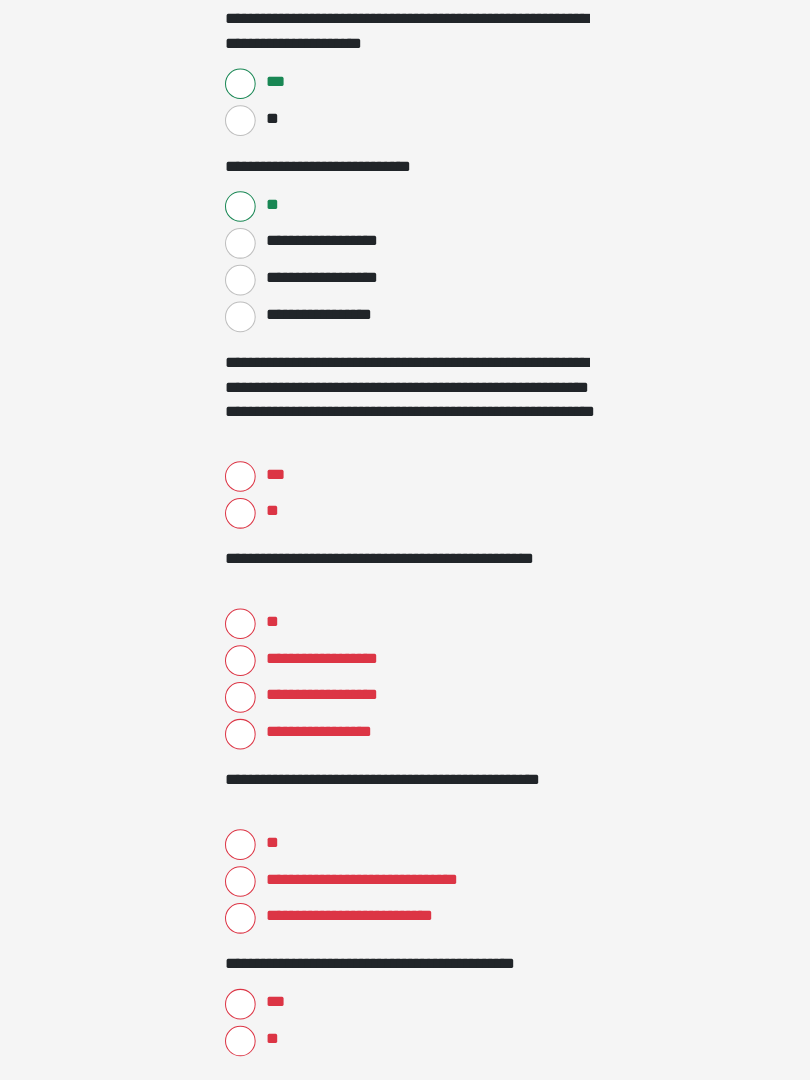 scroll, scrollTop: 324, scrollLeft: 0, axis: vertical 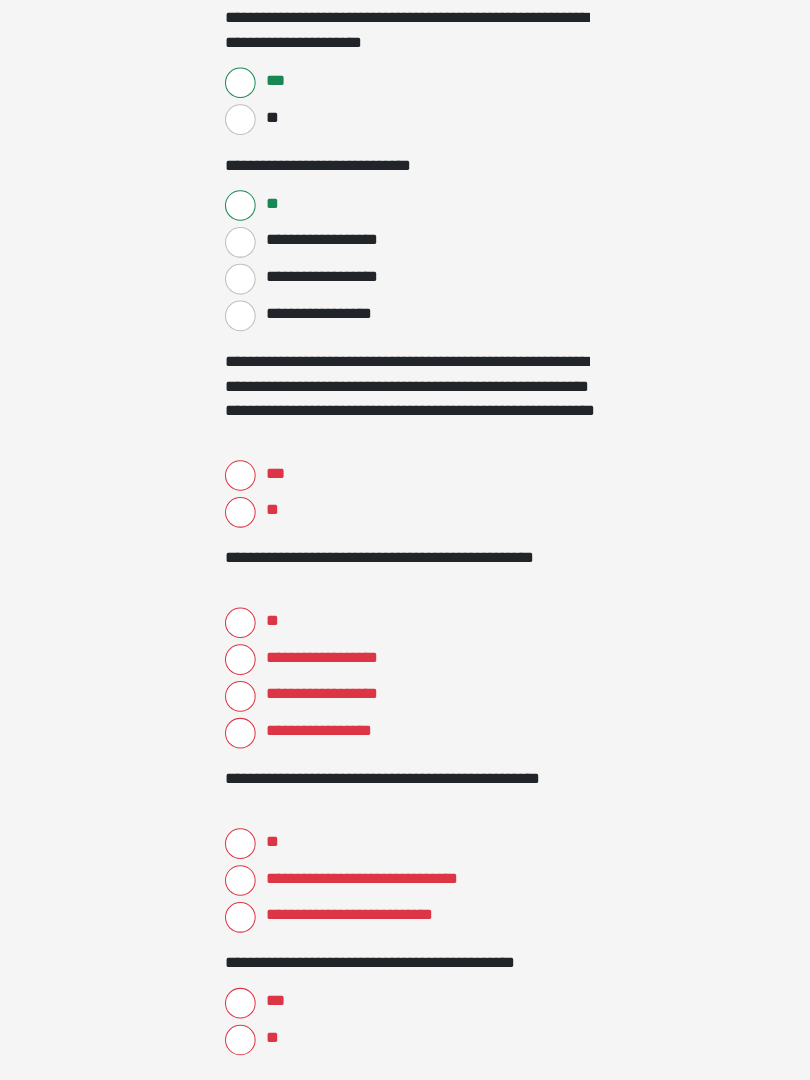 click on "***" at bounding box center [235, 489] 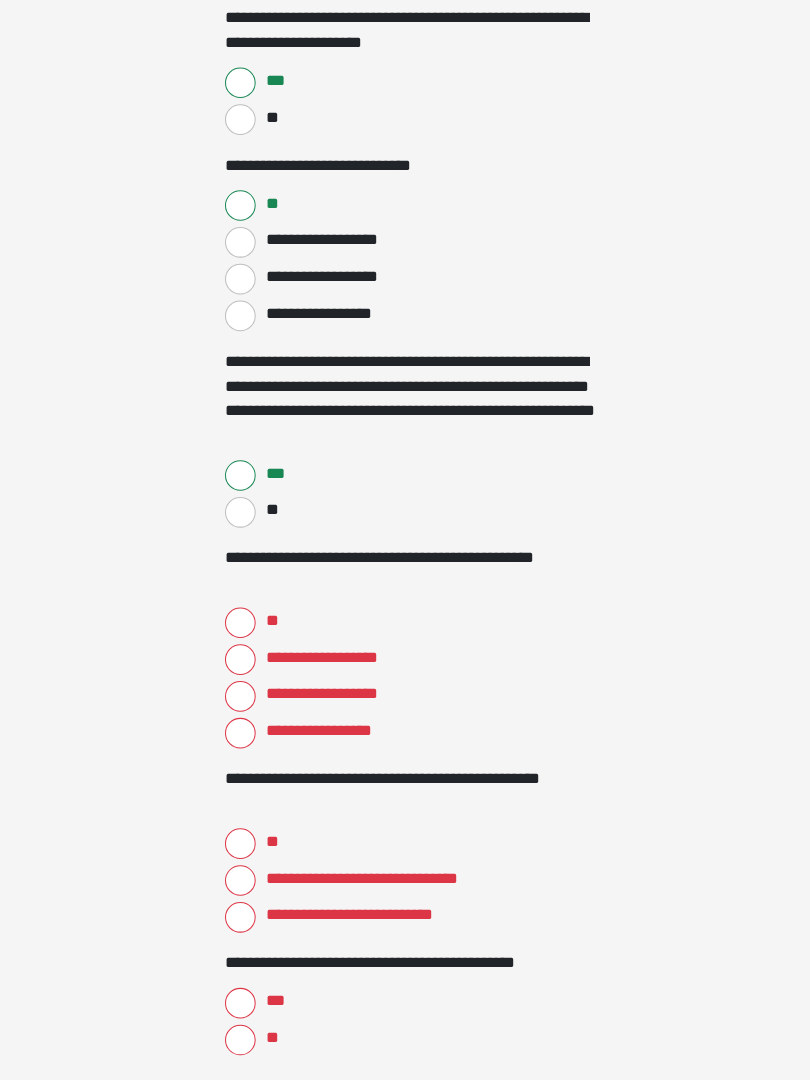 click on "**" at bounding box center (235, 633) 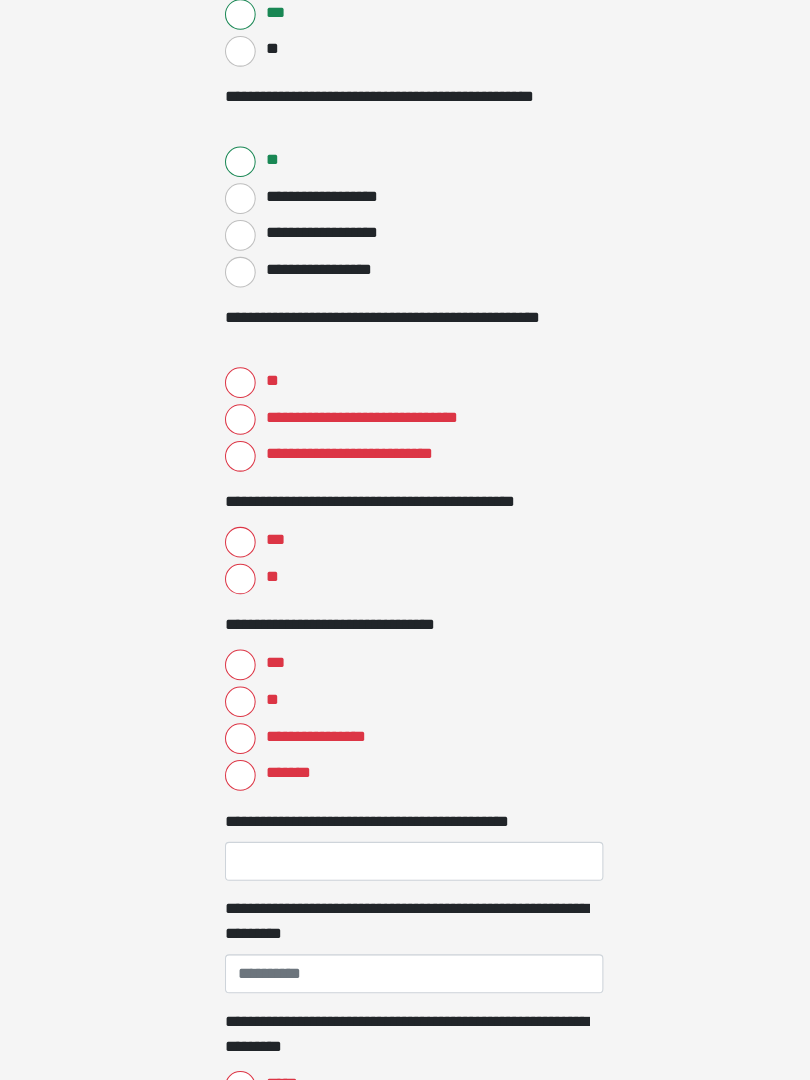 scroll, scrollTop: 775, scrollLeft: 0, axis: vertical 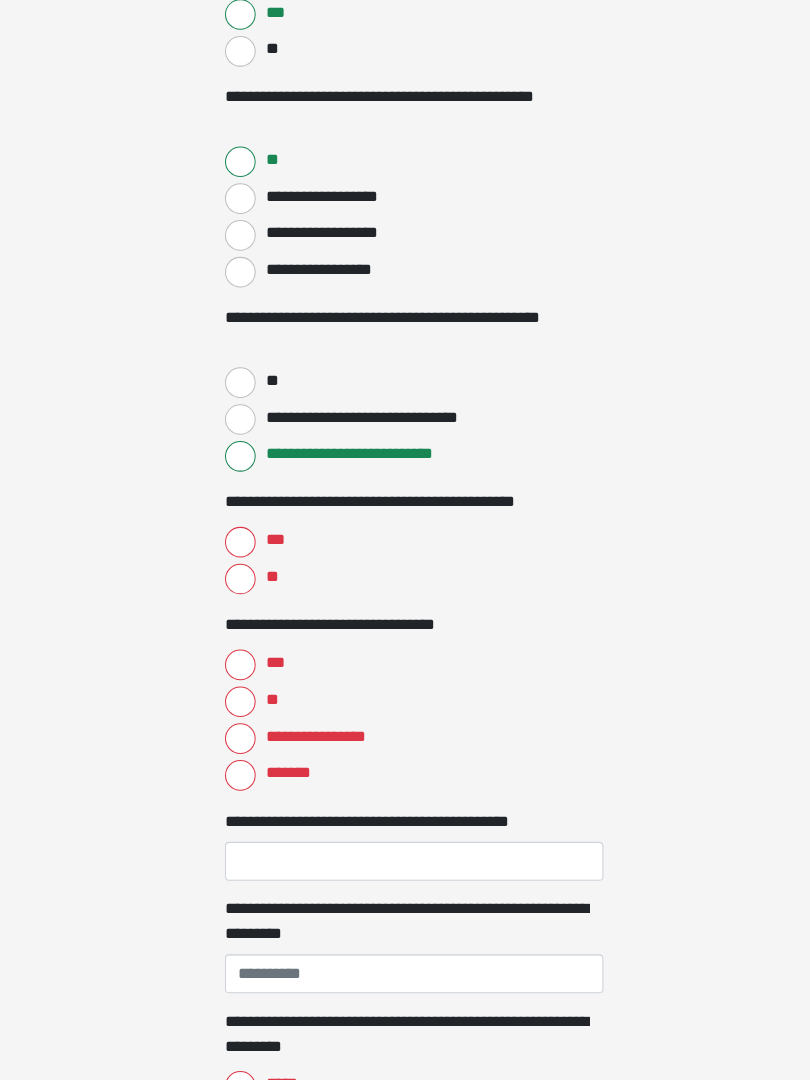 click on "***" at bounding box center [235, 554] 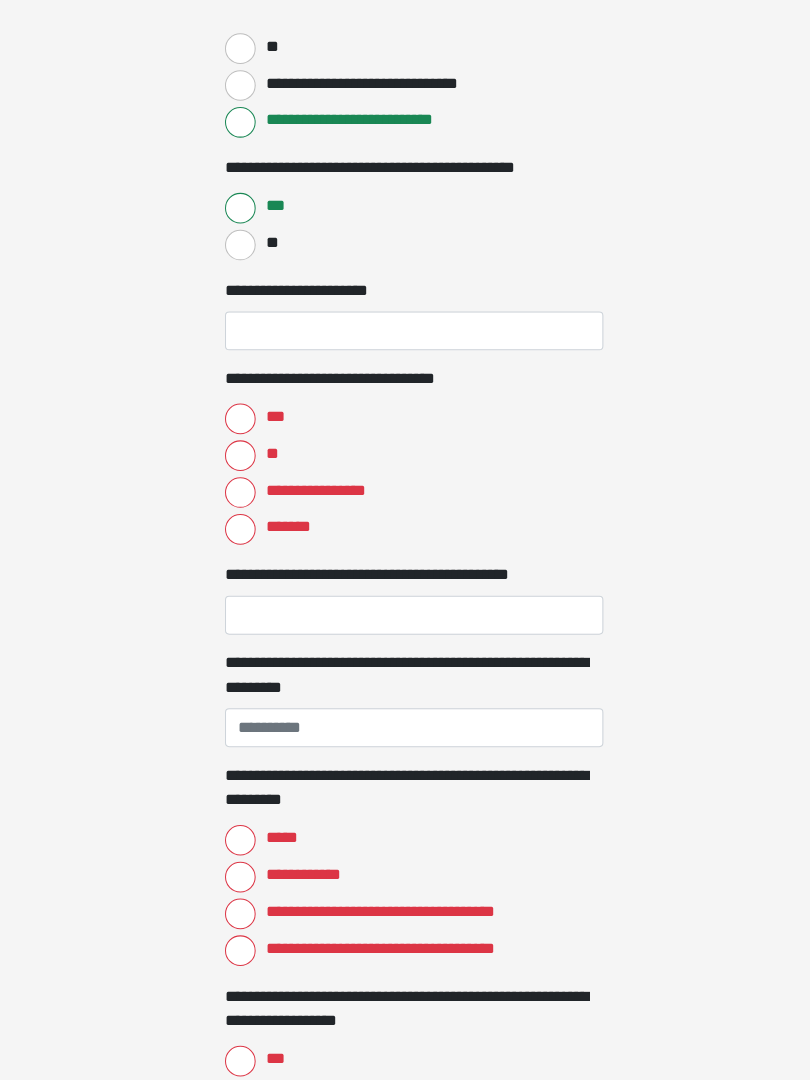 scroll, scrollTop: 1102, scrollLeft: 0, axis: vertical 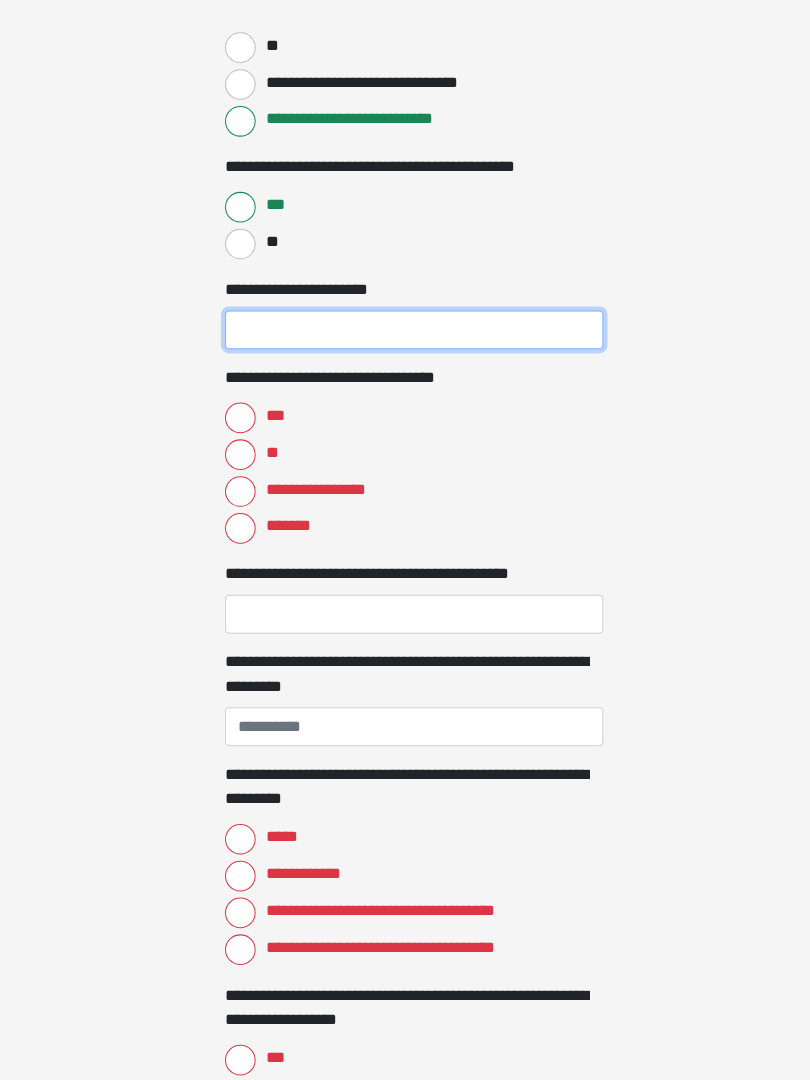 click on "**********" at bounding box center [405, 347] 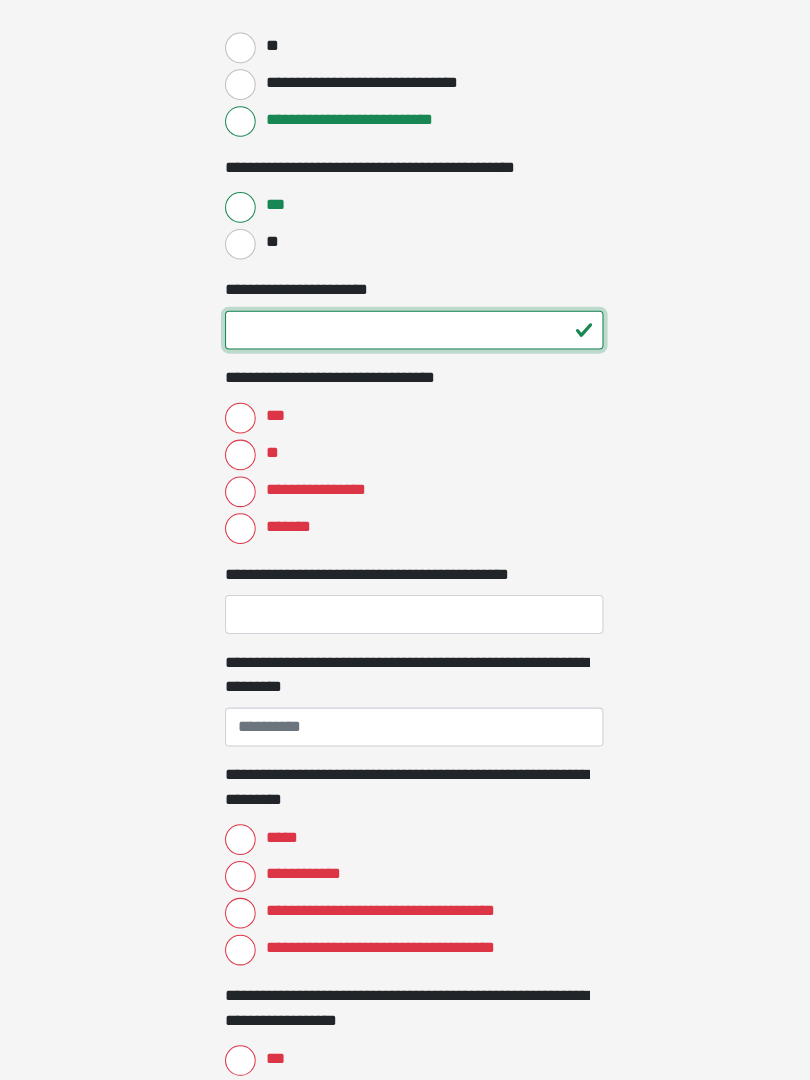 type on "**" 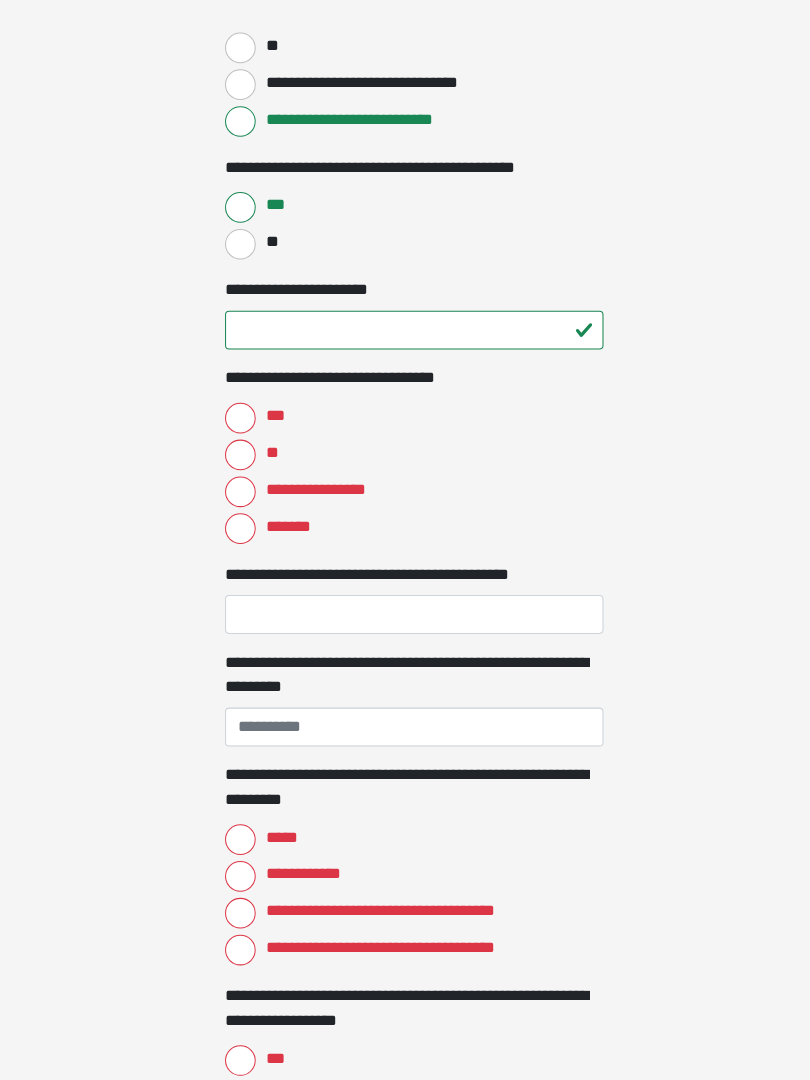 click on "***" at bounding box center [235, 433] 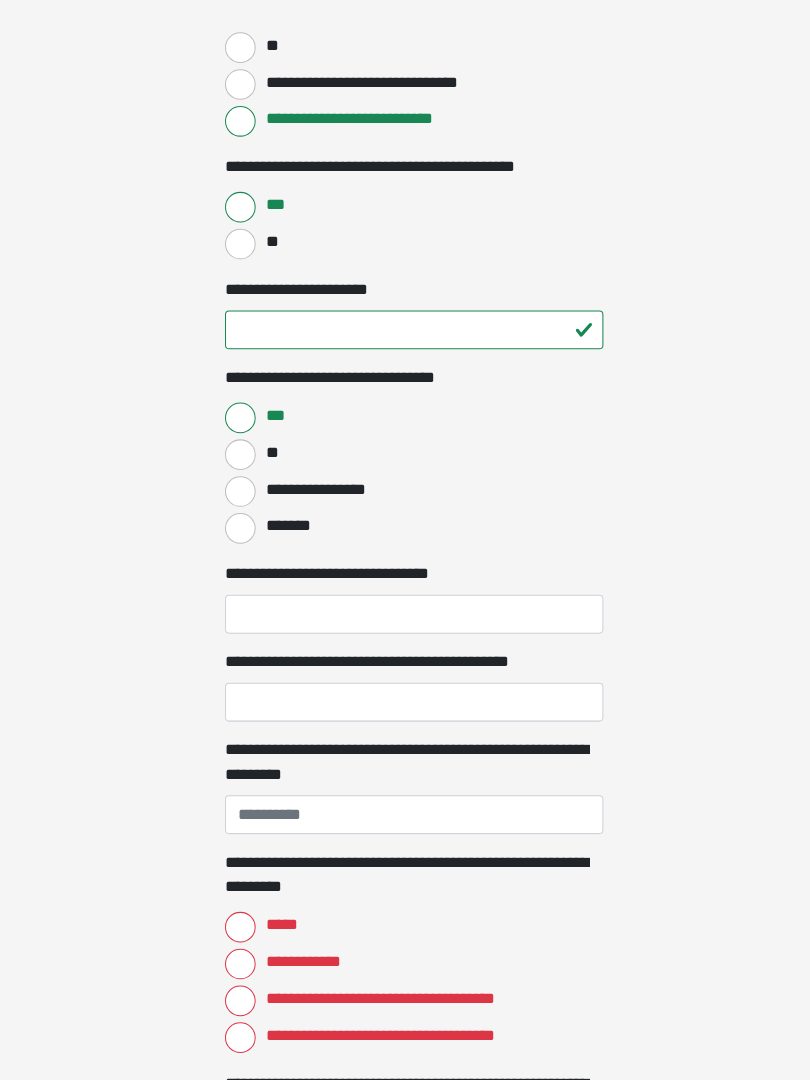 click on "**********" at bounding box center [405, -562] 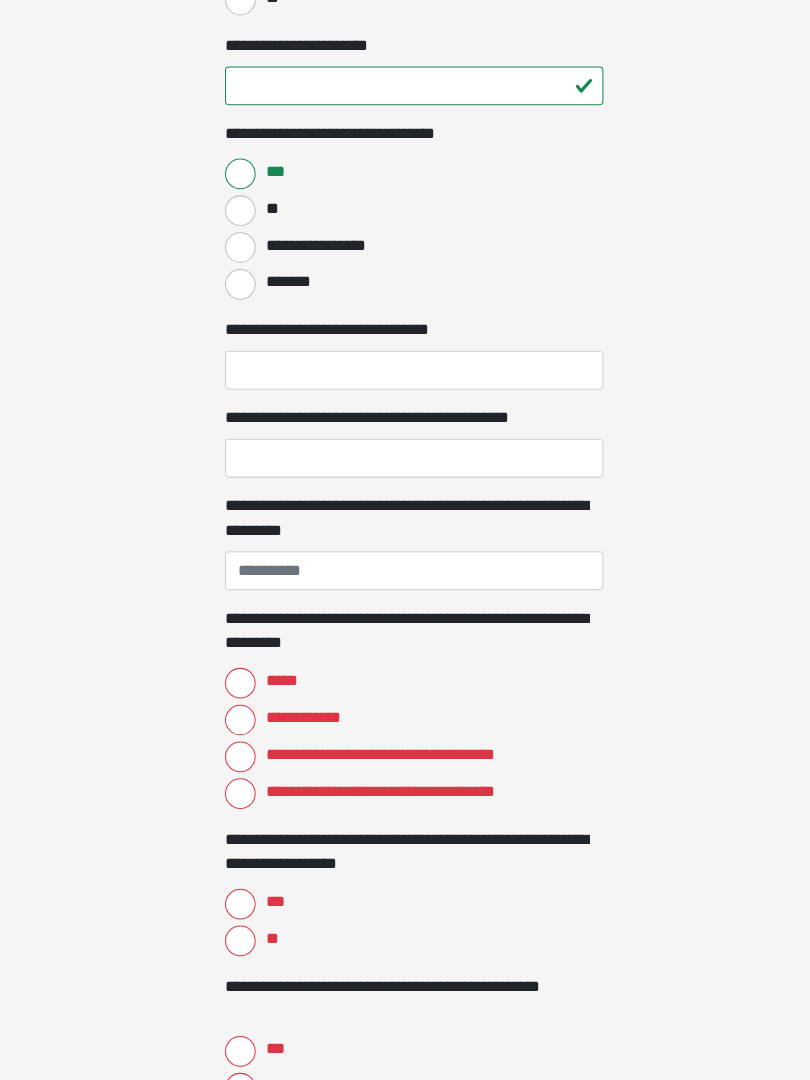 scroll, scrollTop: 1366, scrollLeft: 0, axis: vertical 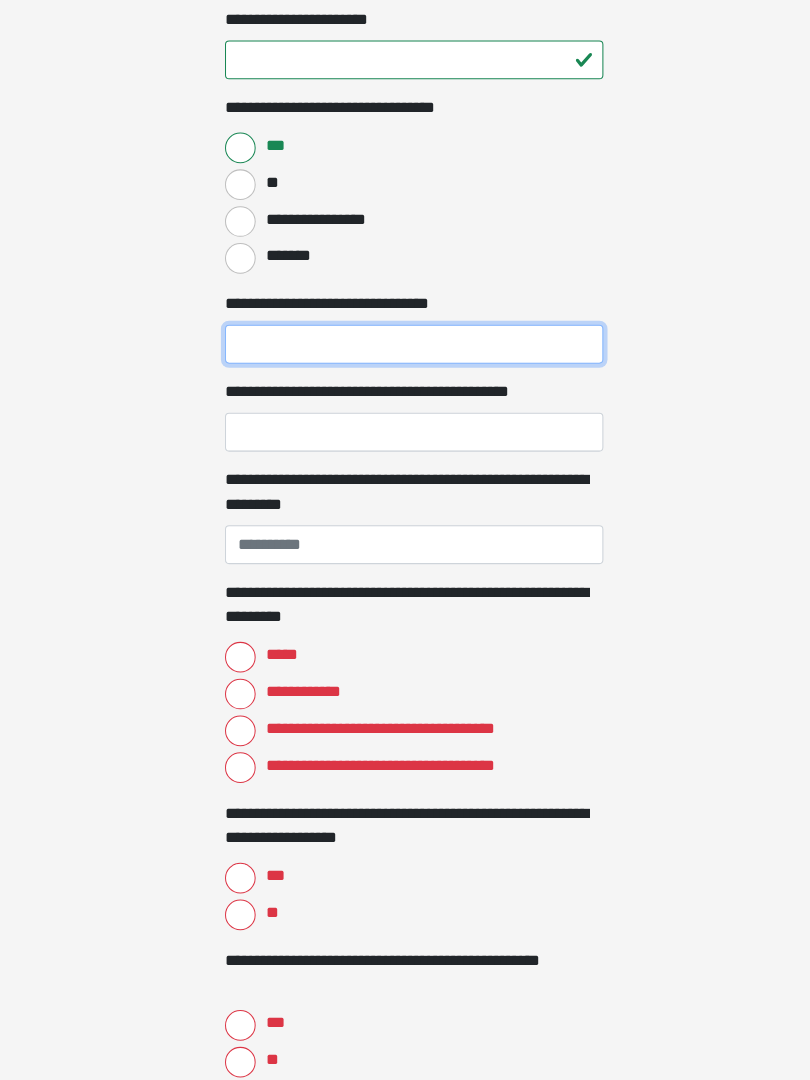 click on "**********" at bounding box center [405, 361] 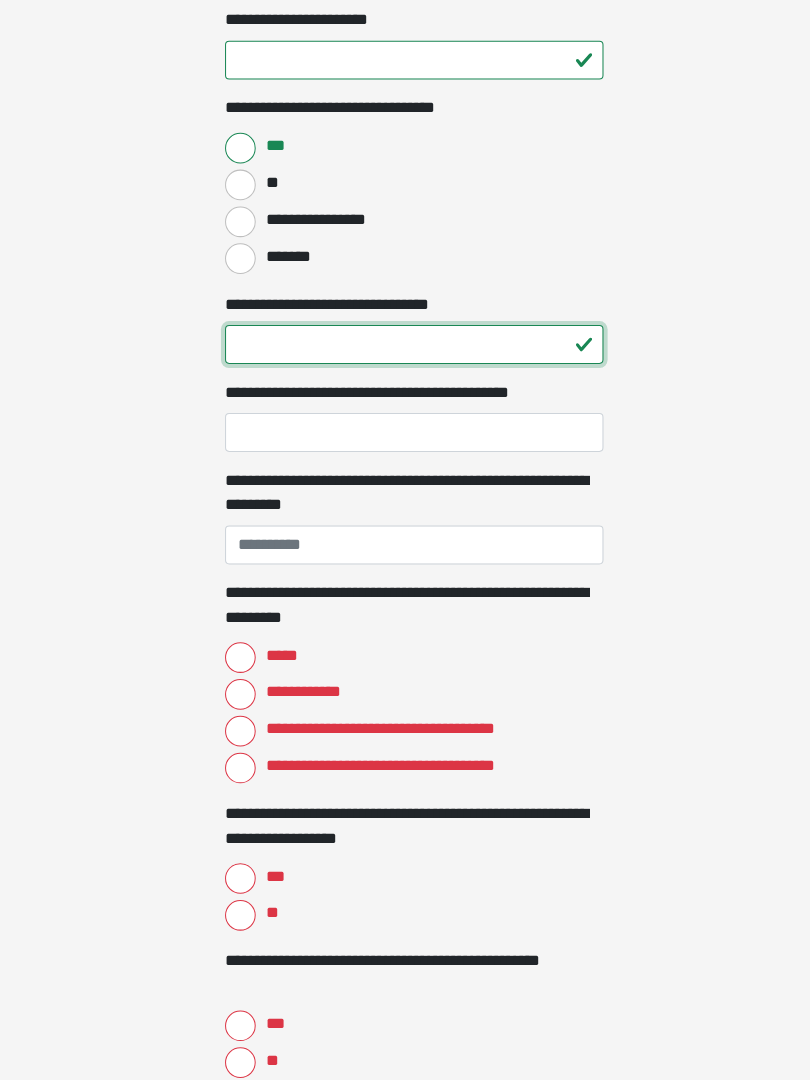 type on "**" 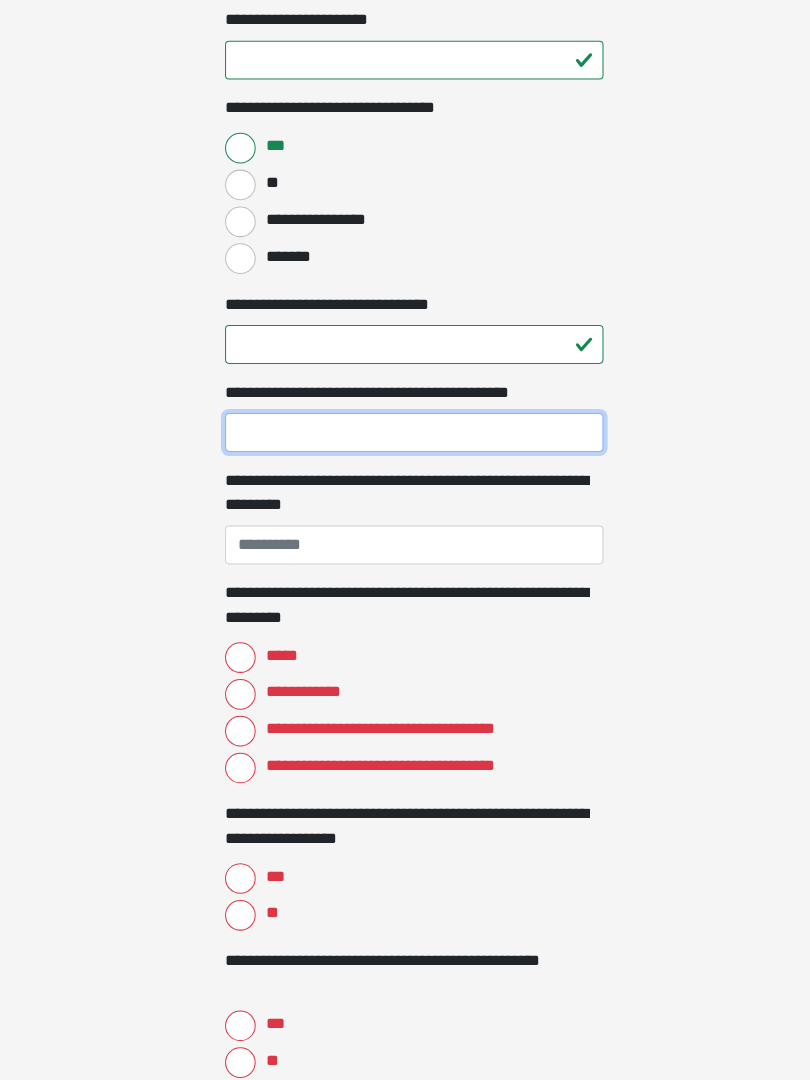click on "**********" at bounding box center (405, 447) 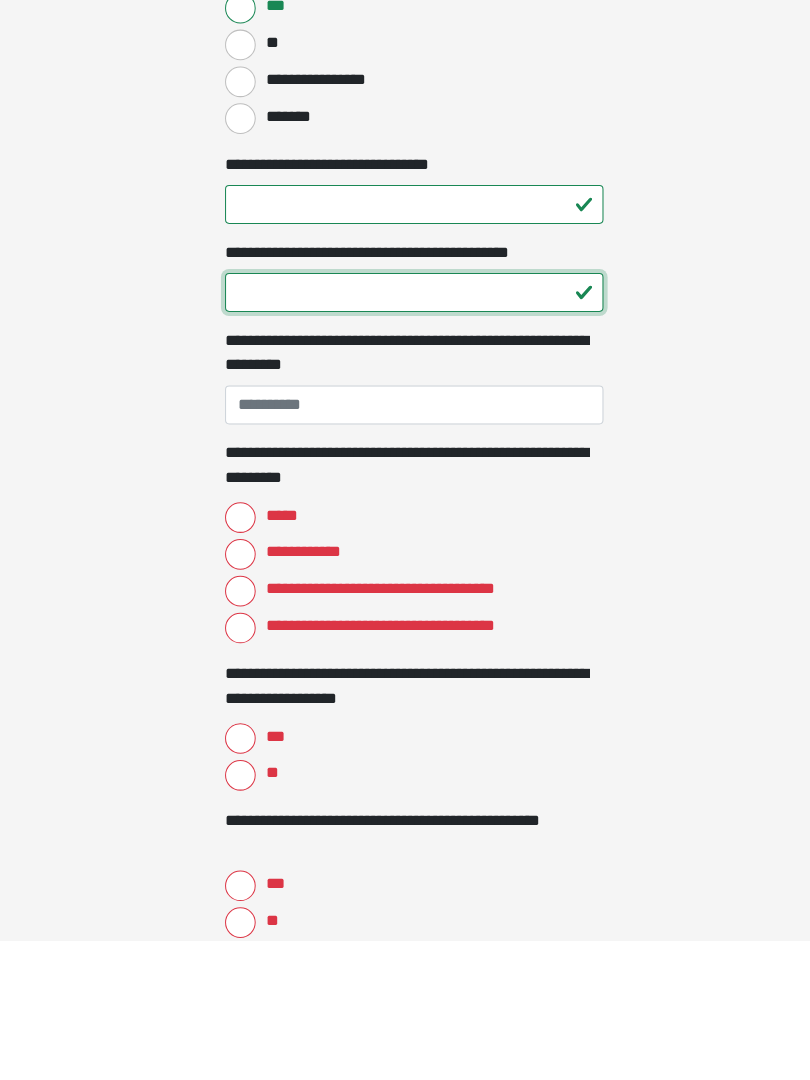 type on "**" 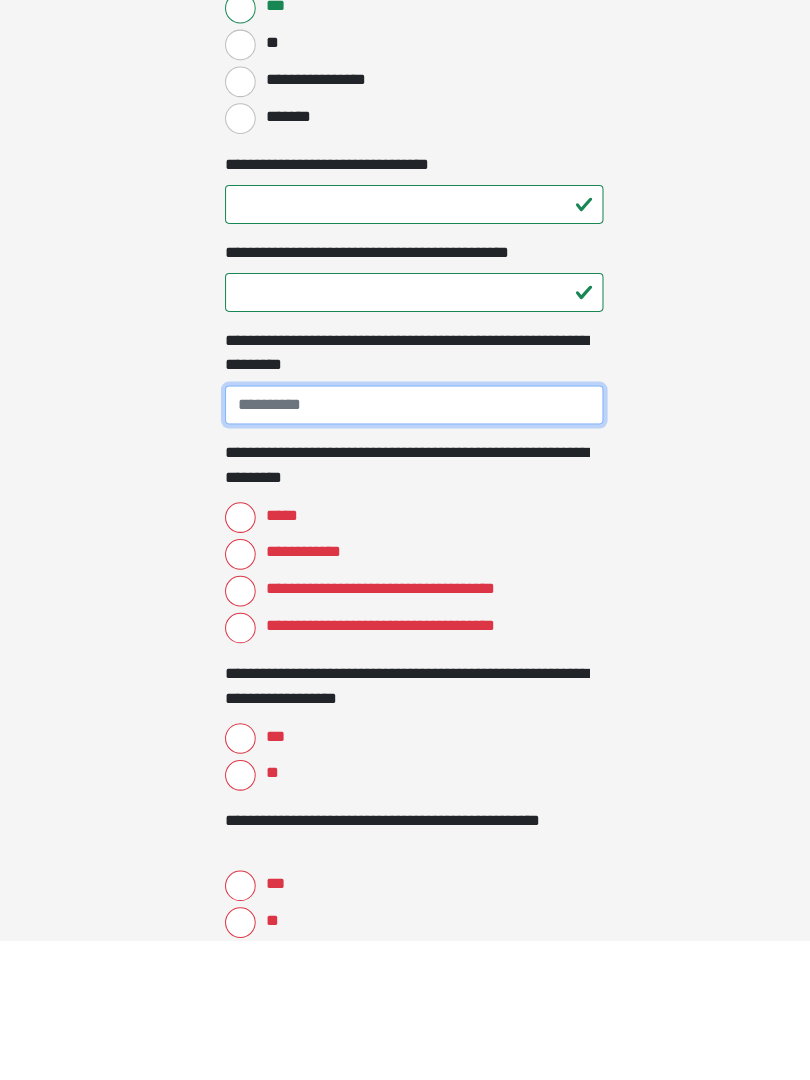 click on "**********" at bounding box center (405, 557) 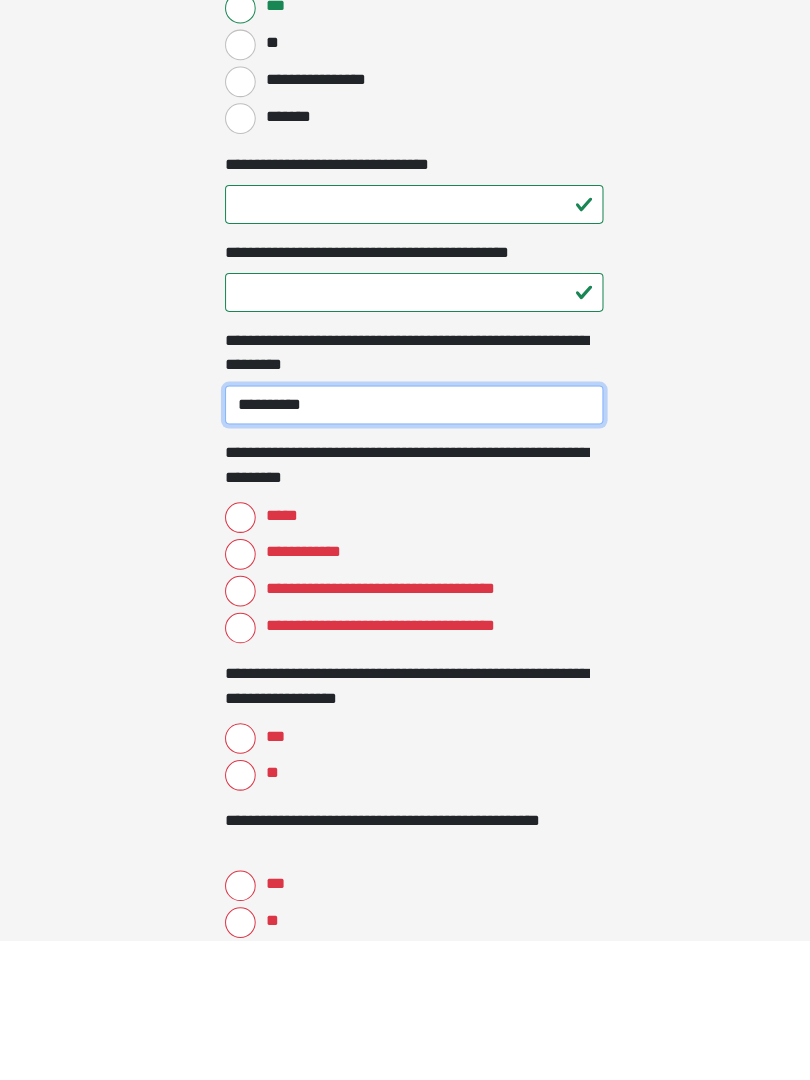 type on "**********" 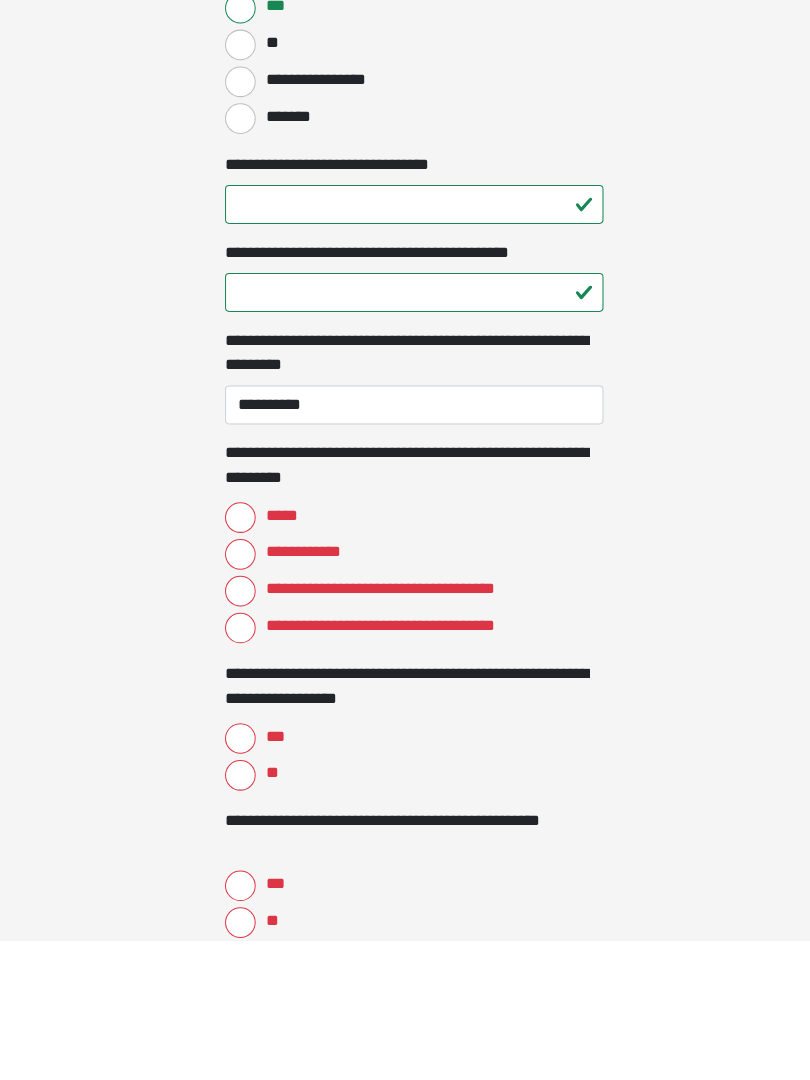 click on "*****" at bounding box center [235, 667] 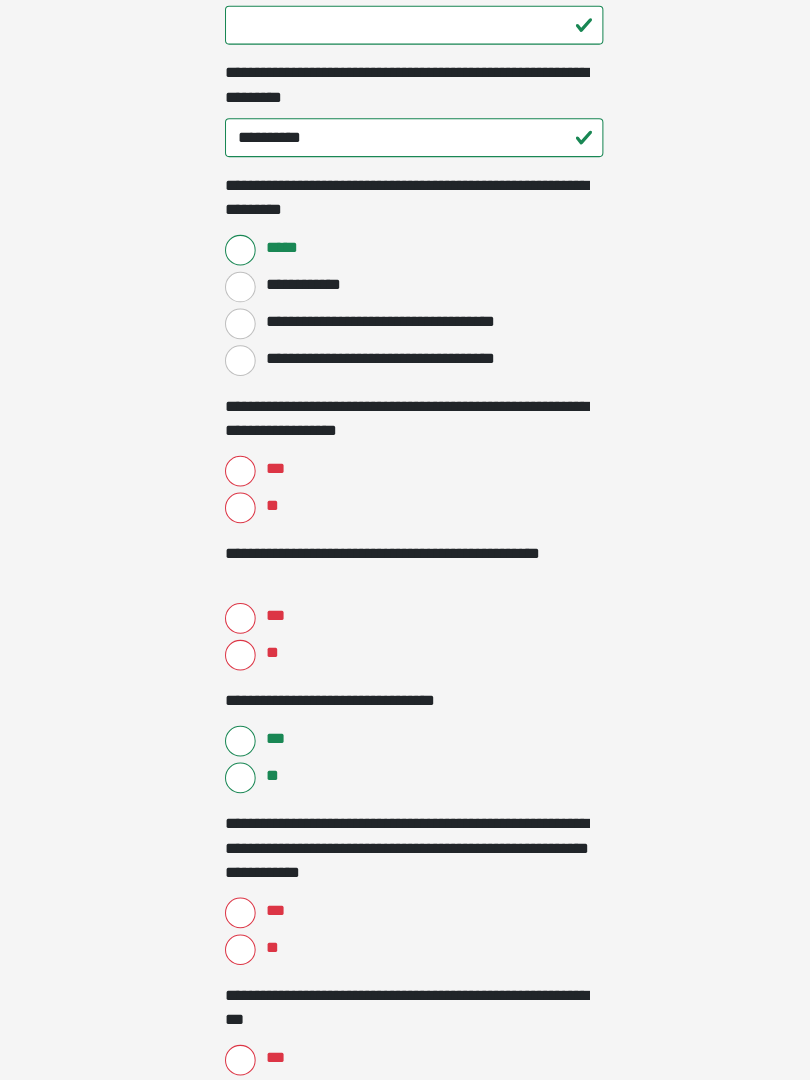 scroll, scrollTop: 1765, scrollLeft: 0, axis: vertical 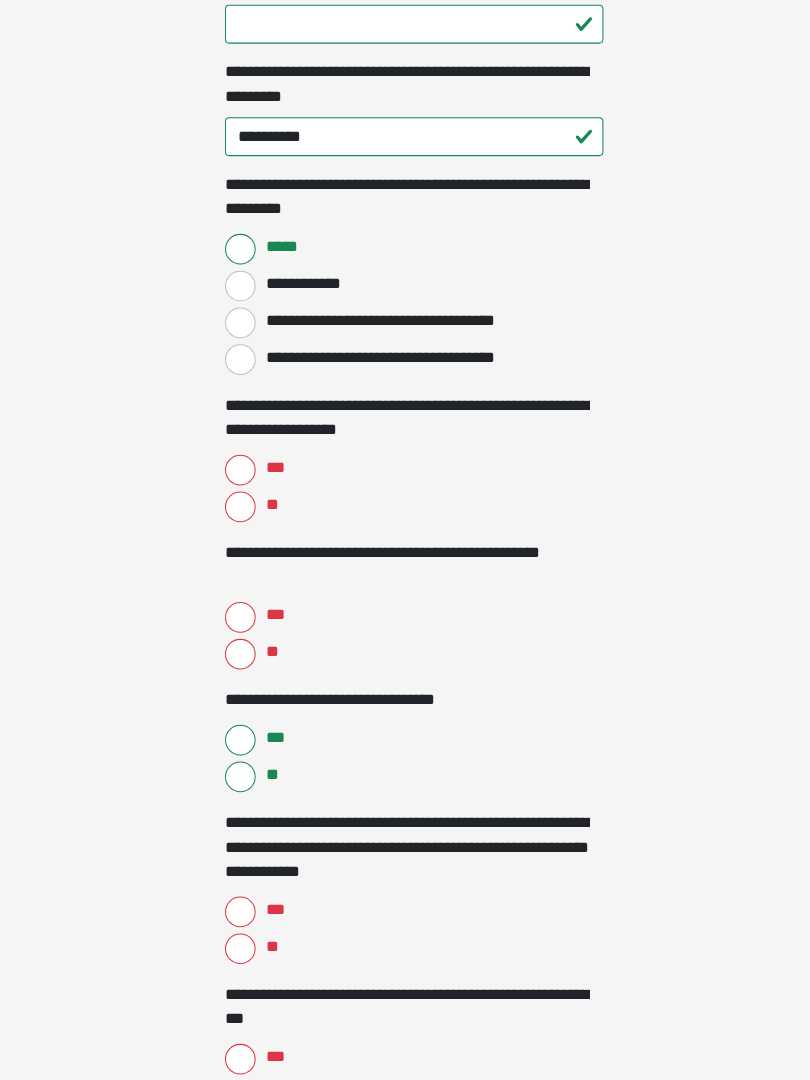 click on "**" at bounding box center [235, 520] 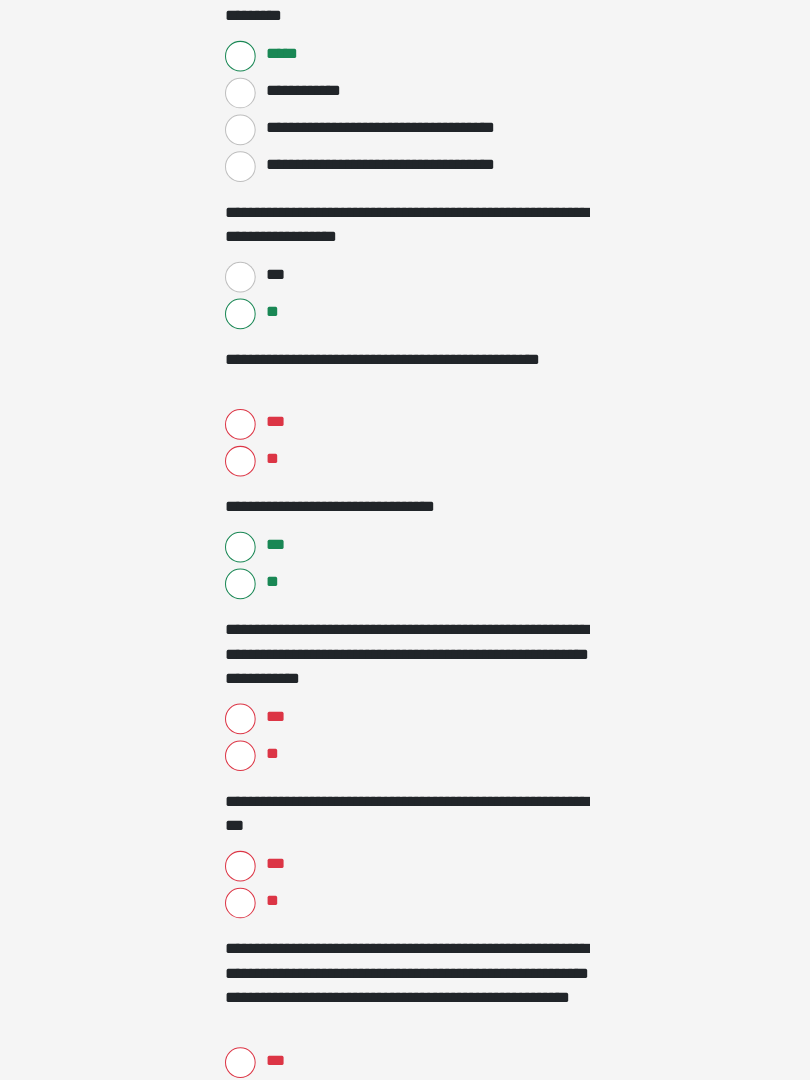 scroll, scrollTop: 1955, scrollLeft: 0, axis: vertical 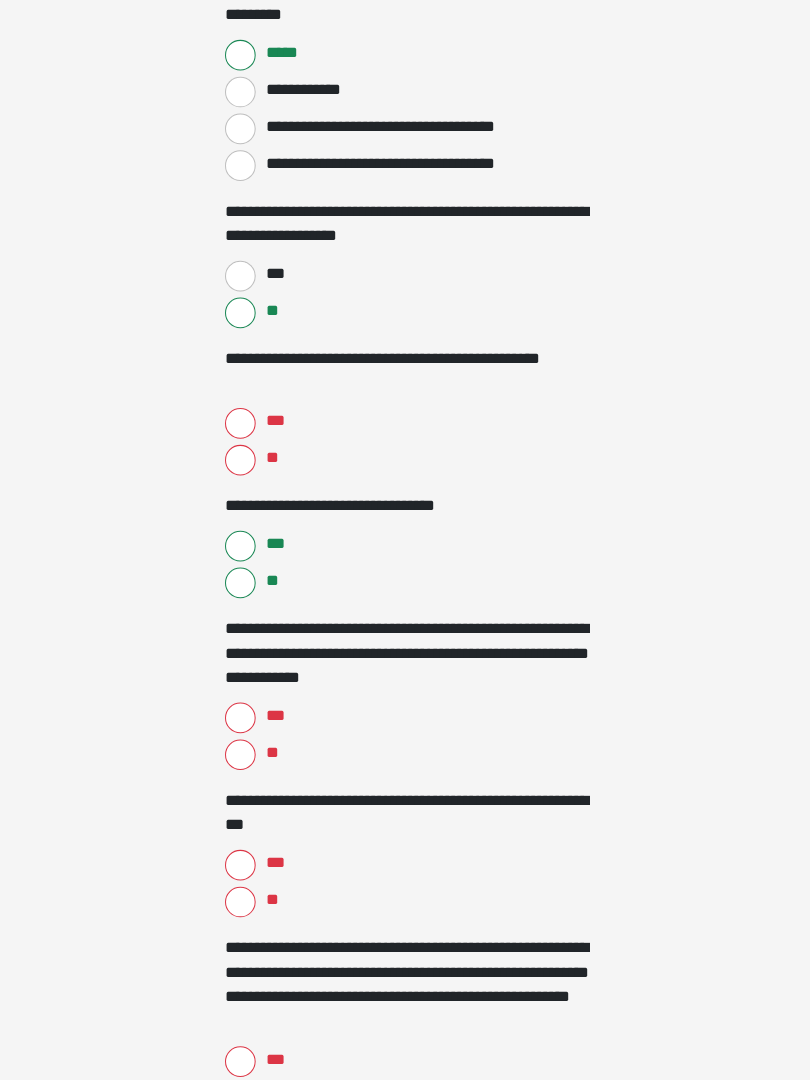 click on "**" at bounding box center (235, 474) 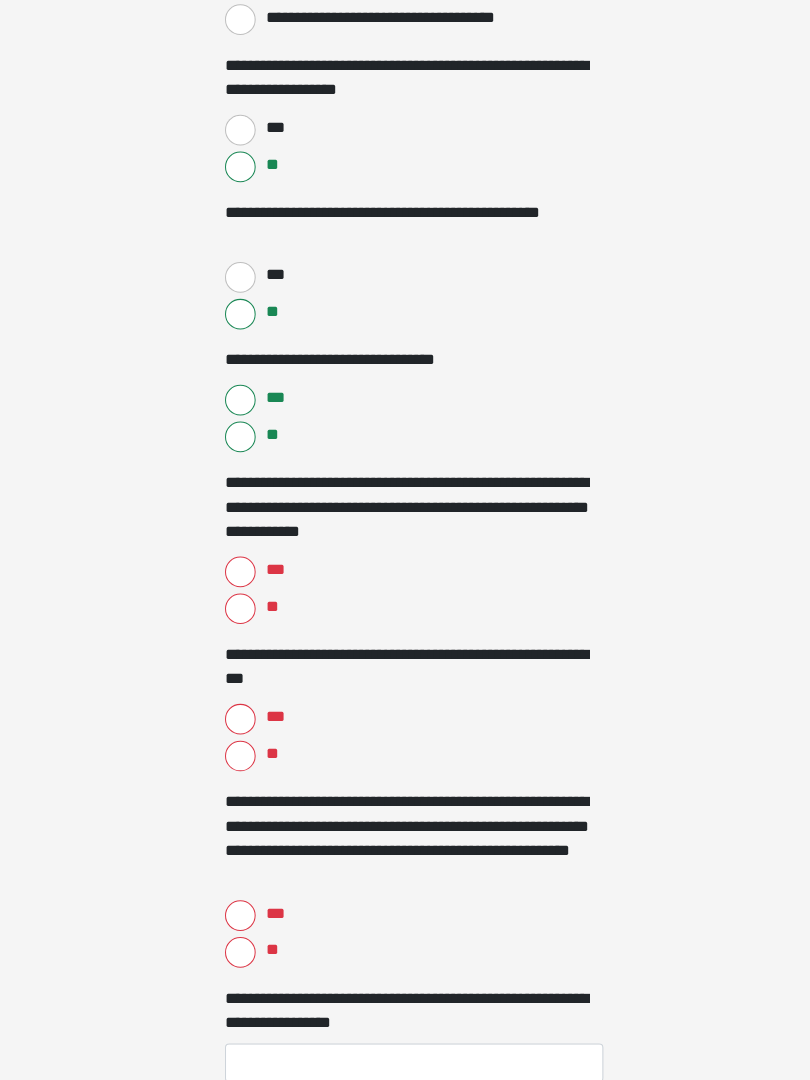 scroll, scrollTop: 2107, scrollLeft: 0, axis: vertical 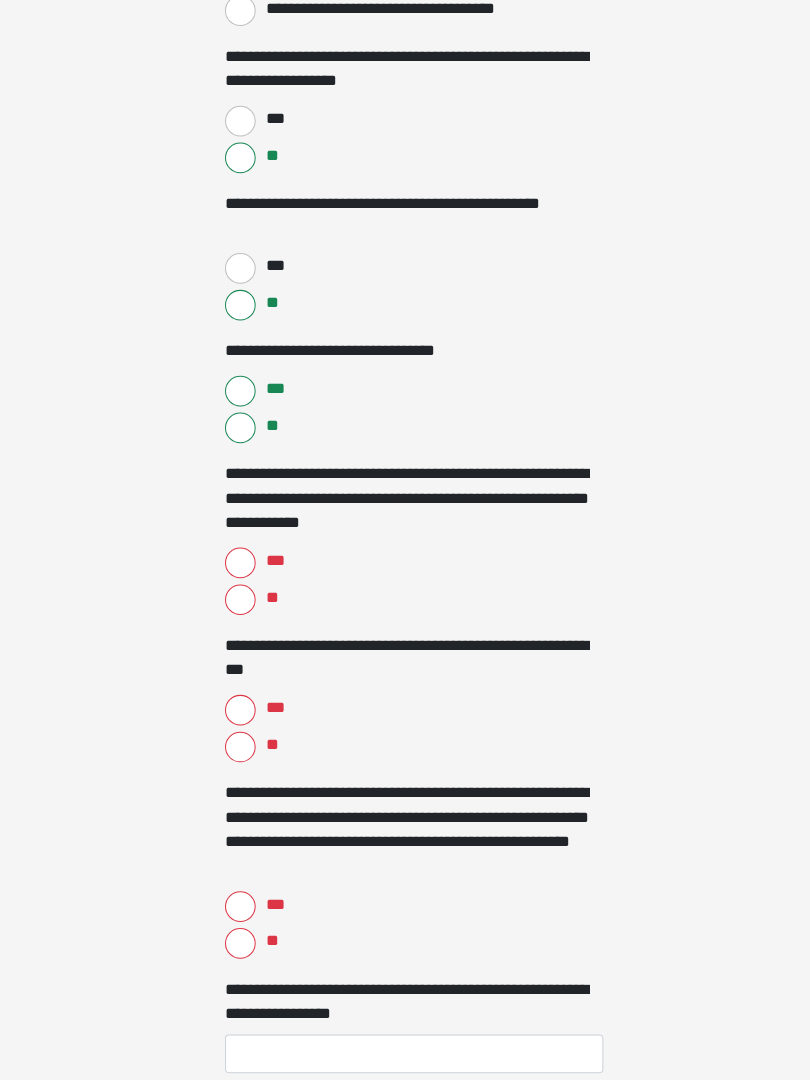click on "**" at bounding box center [235, 442] 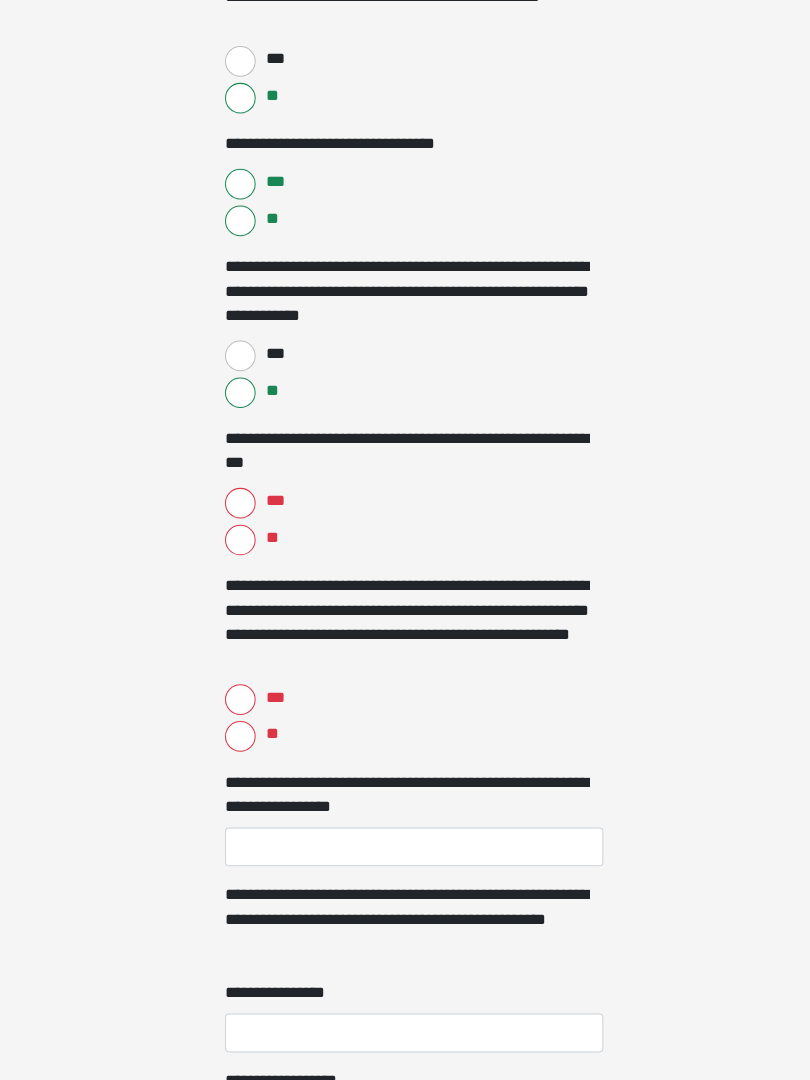 scroll, scrollTop: 2309, scrollLeft: 0, axis: vertical 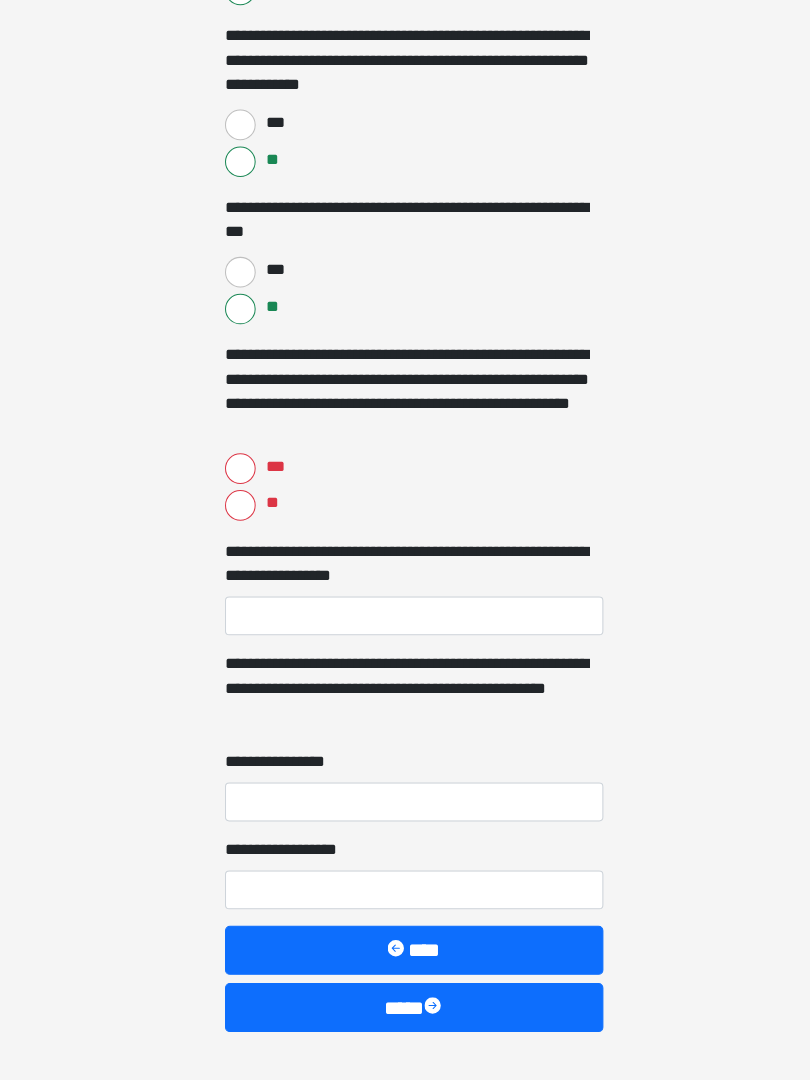 click on "**" at bounding box center [235, 518] 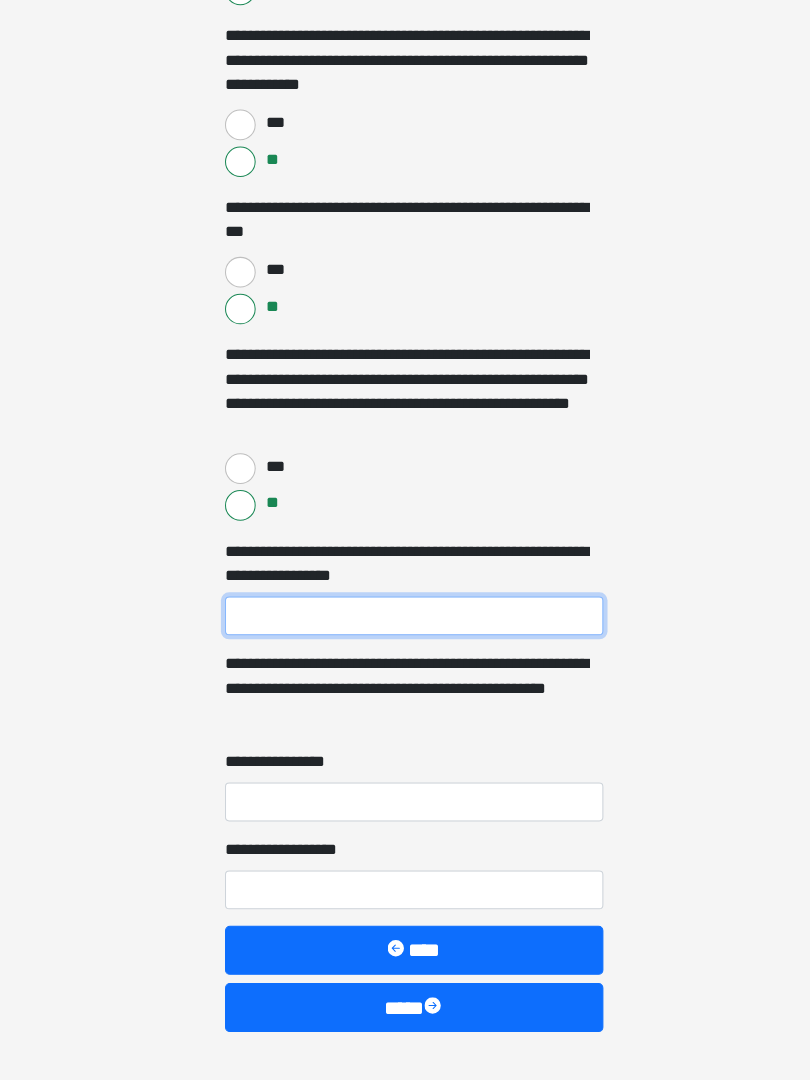 click on "**********" at bounding box center (405, 626) 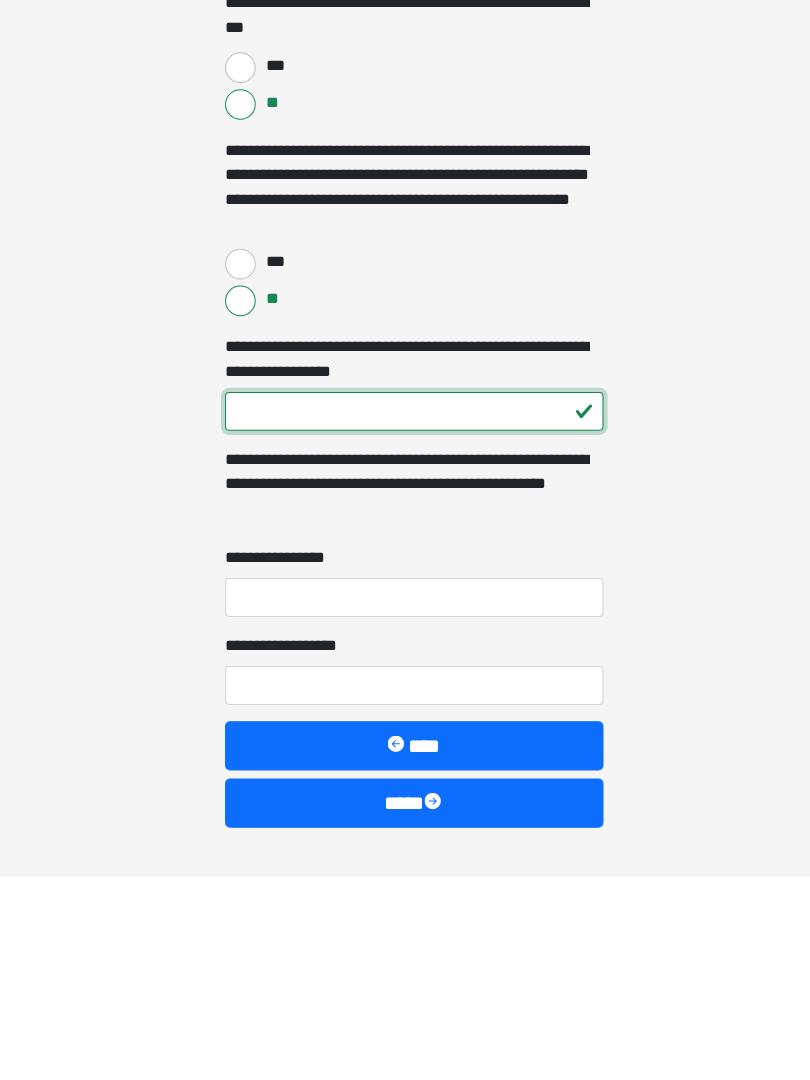 type on "***" 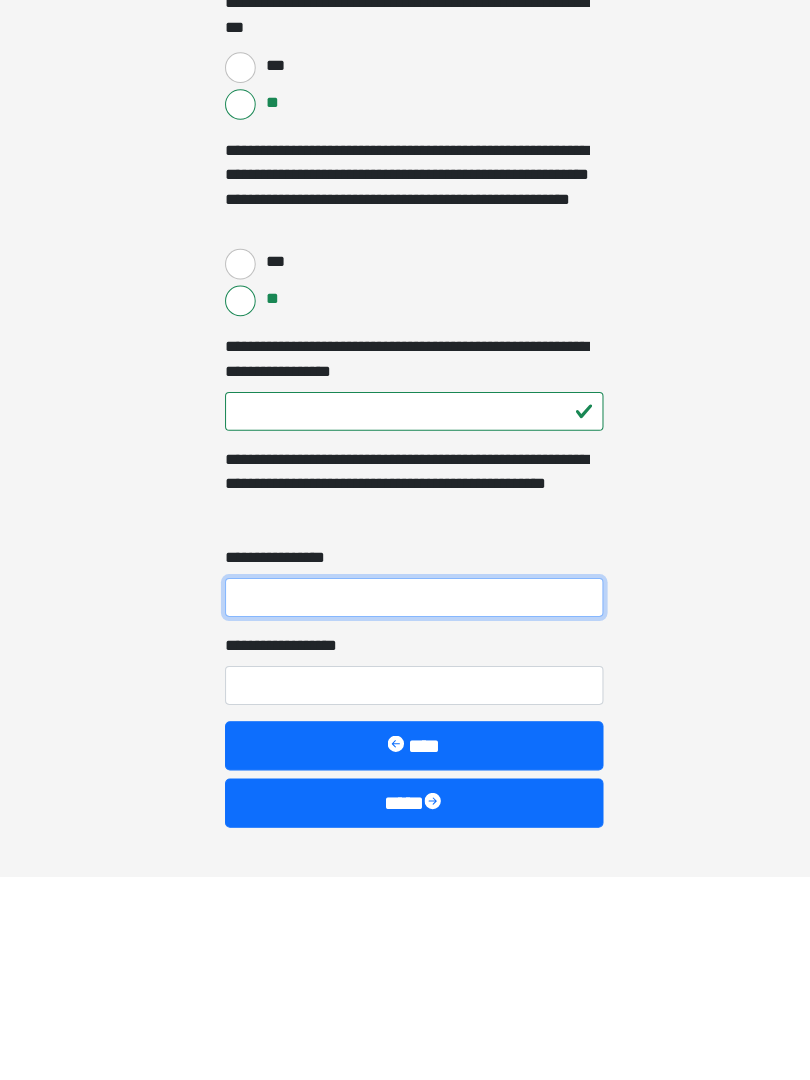 click on "**********" at bounding box center (405, 808) 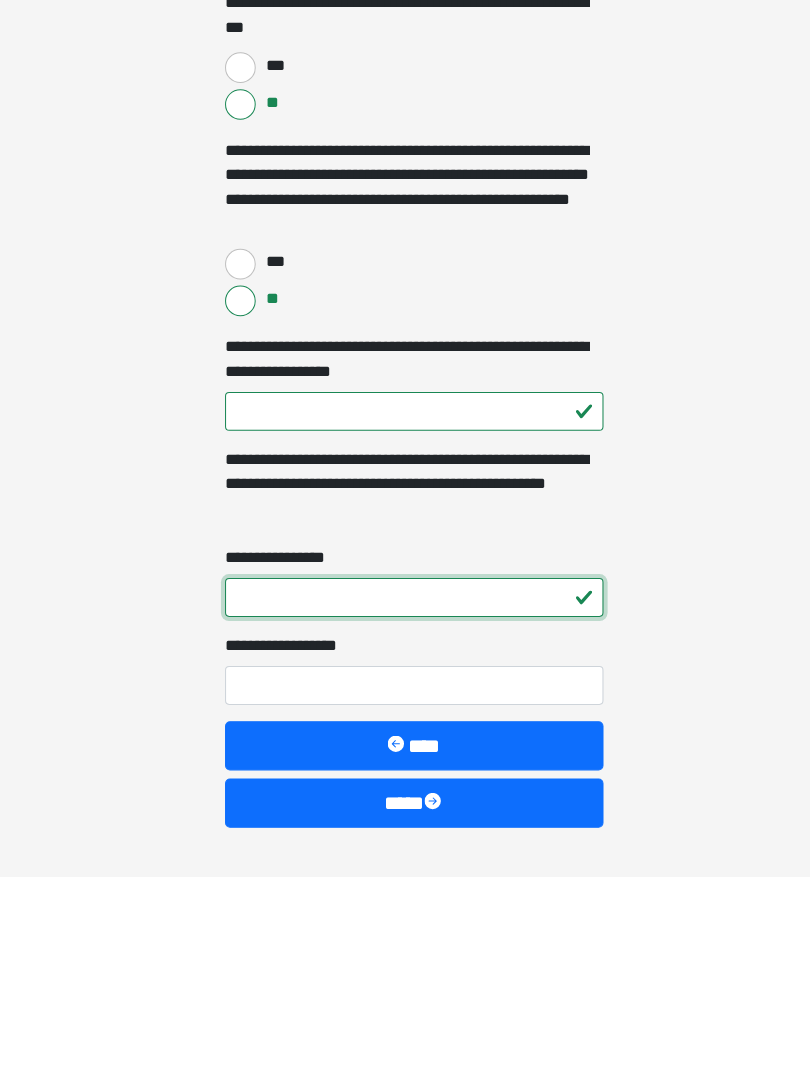 type on "*" 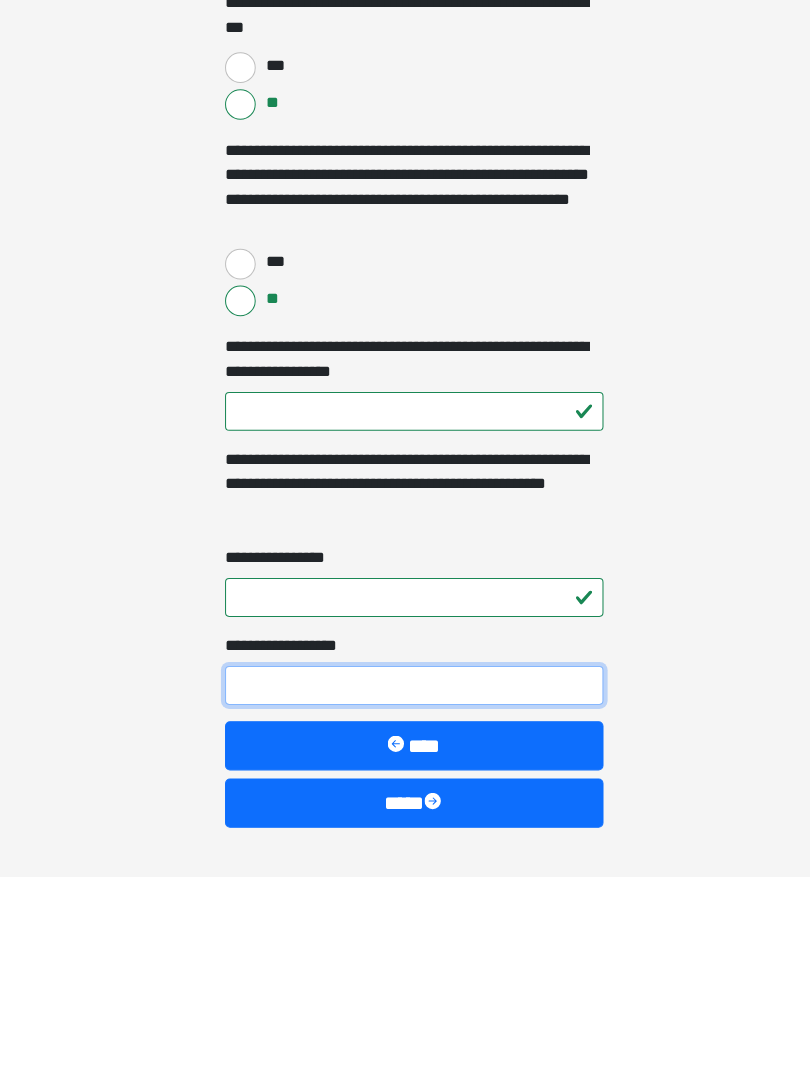 click on "**********" at bounding box center (405, 894) 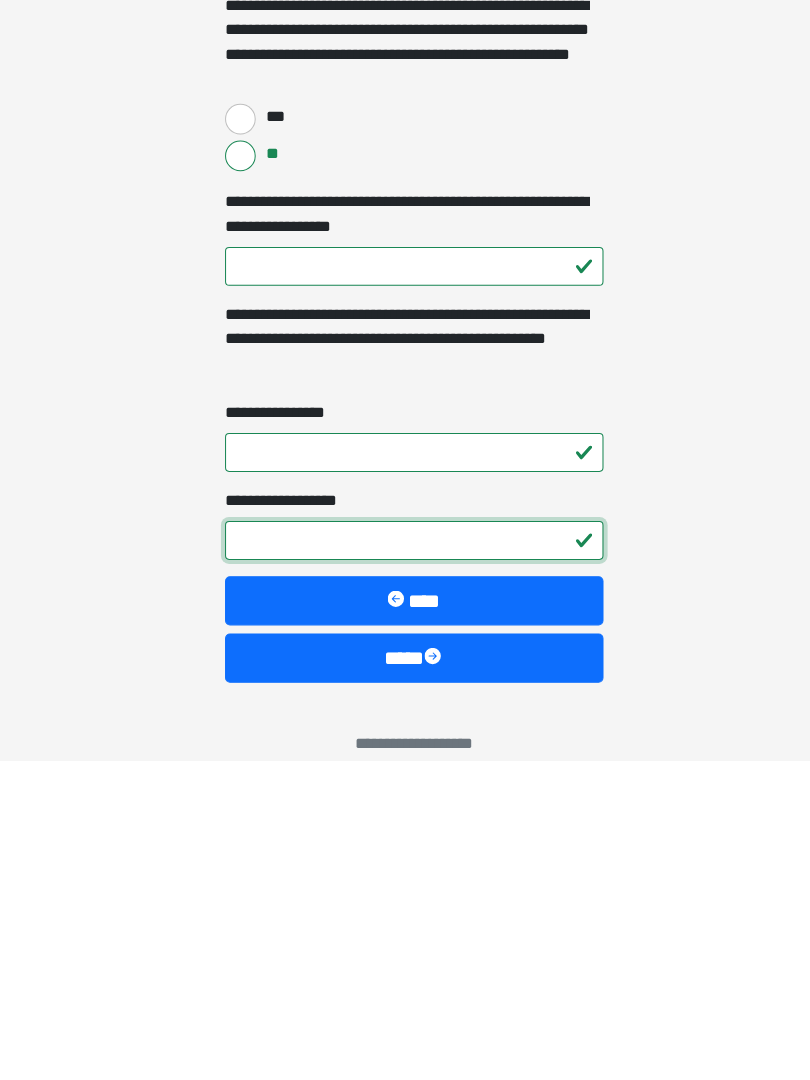scroll, scrollTop: 2591, scrollLeft: 0, axis: vertical 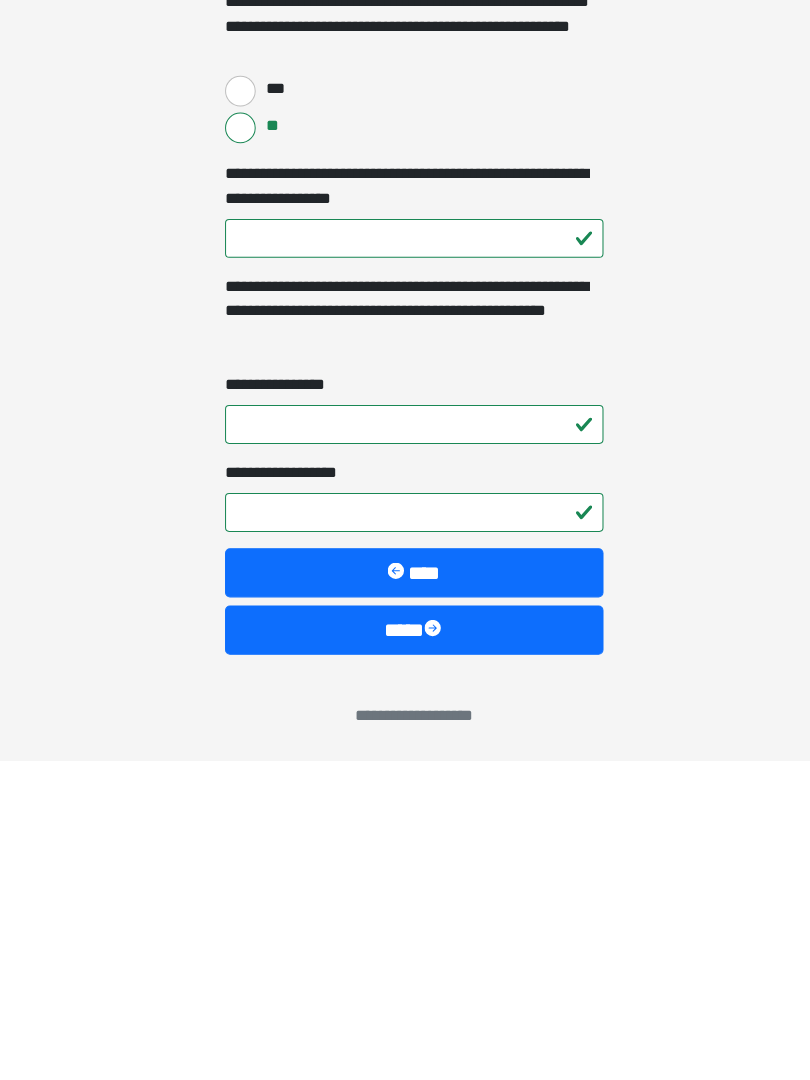 click on "****" at bounding box center (405, 953) 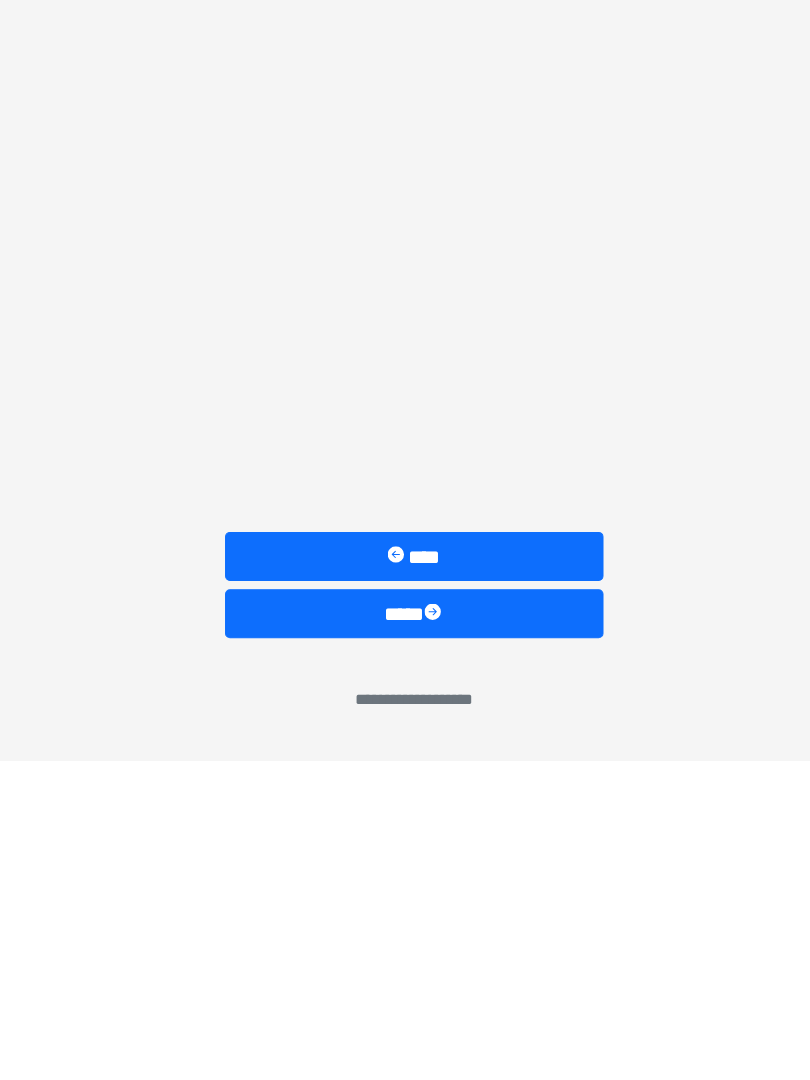 scroll, scrollTop: 0, scrollLeft: 0, axis: both 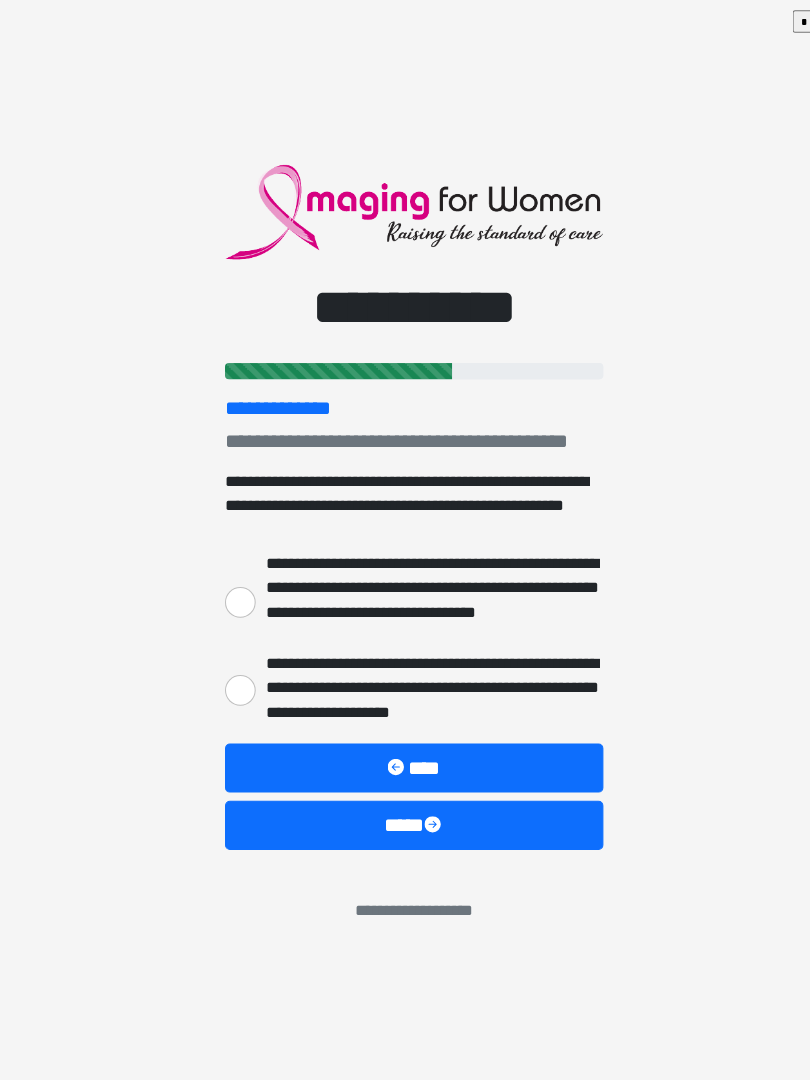 click on "**********" at bounding box center [235, 675] 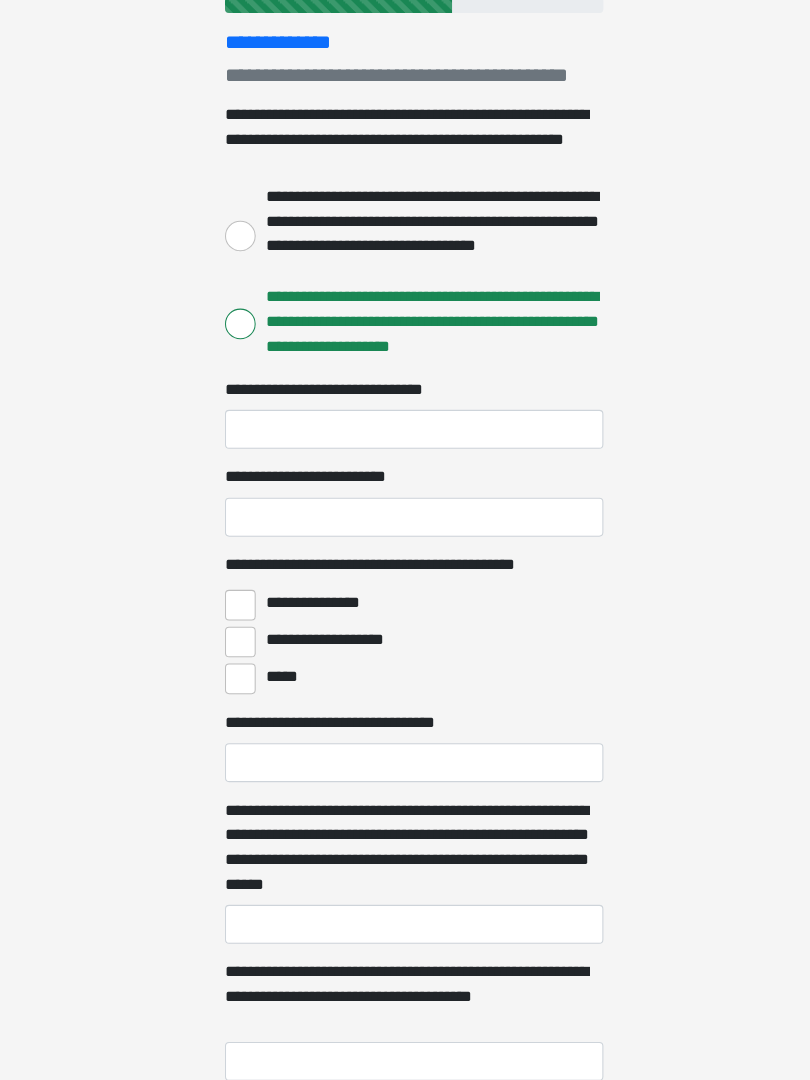 scroll, scrollTop: 245, scrollLeft: 0, axis: vertical 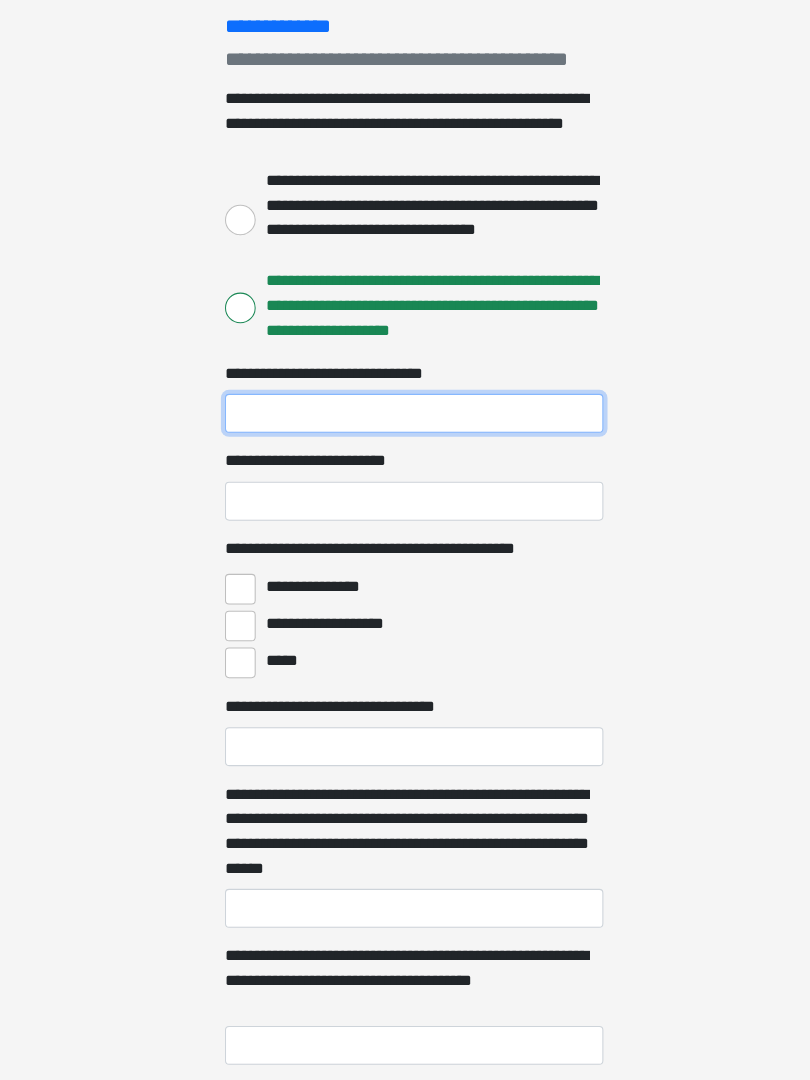 click on "**********" at bounding box center (405, 428) 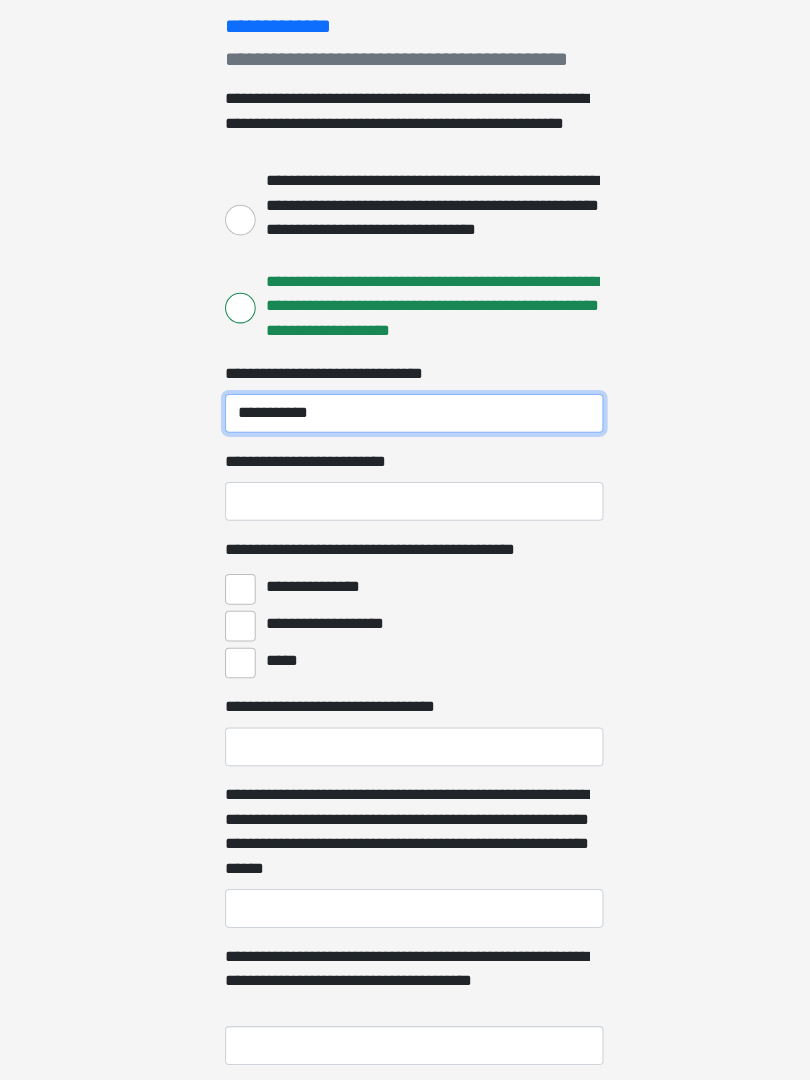 type on "**********" 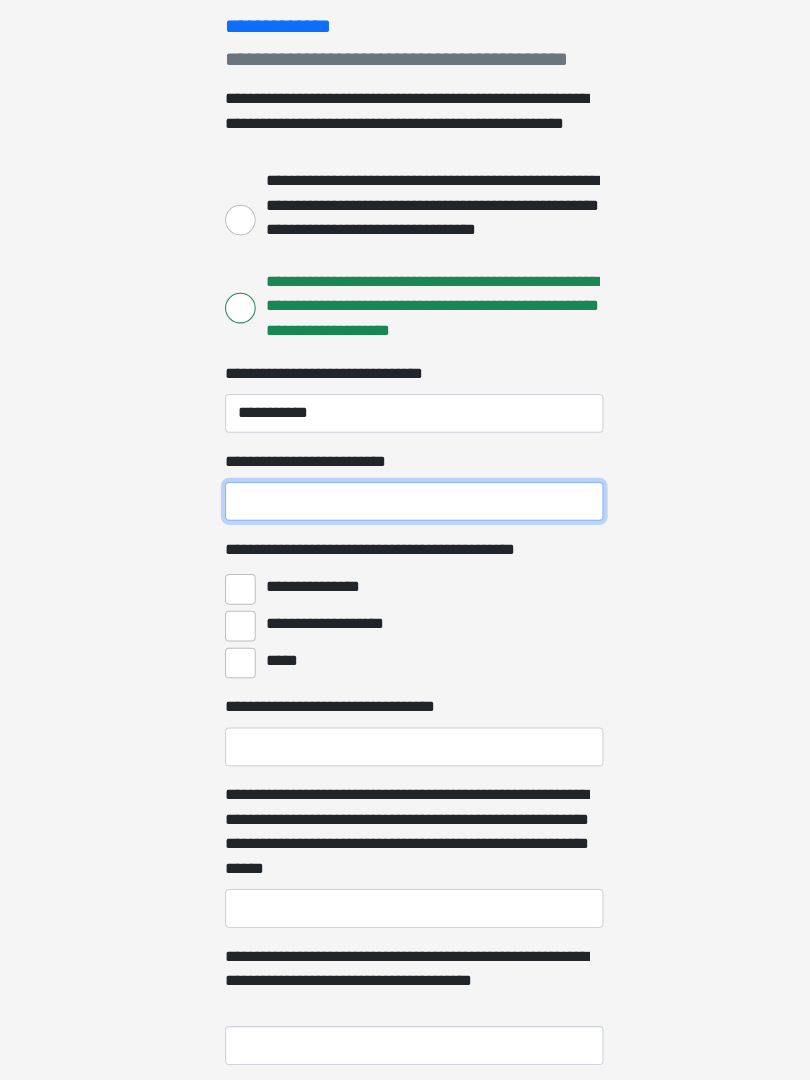 click on "**********" at bounding box center [405, 514] 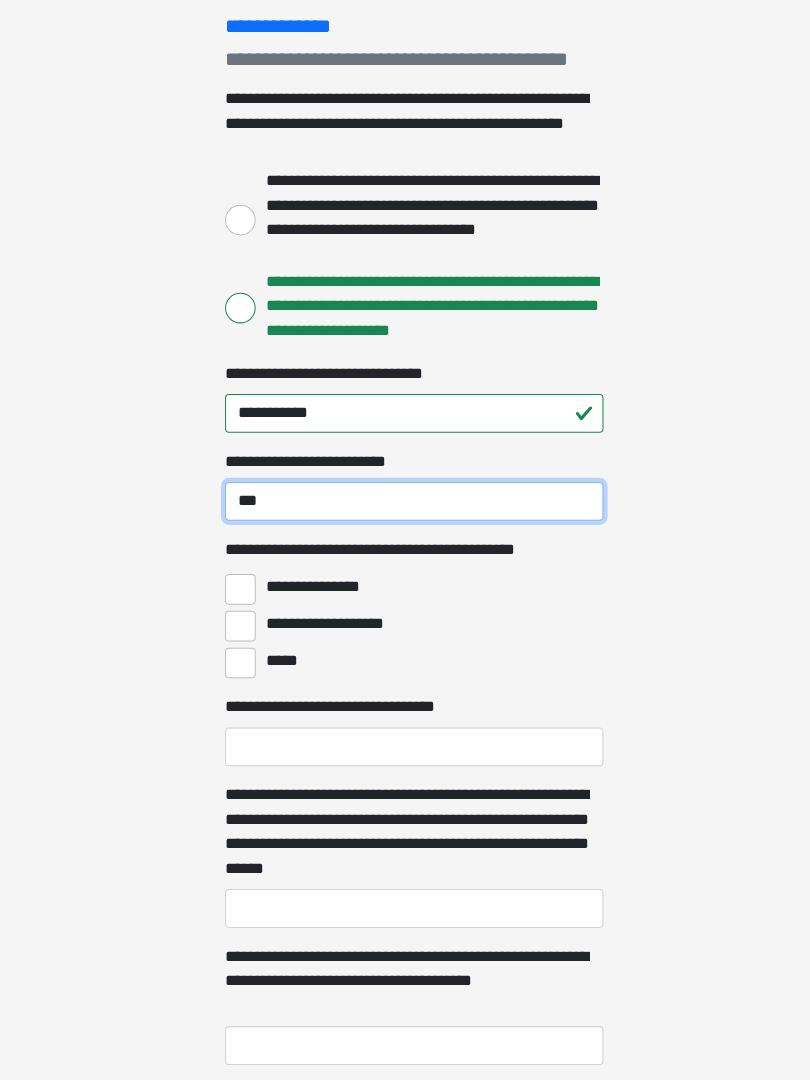 type on "***" 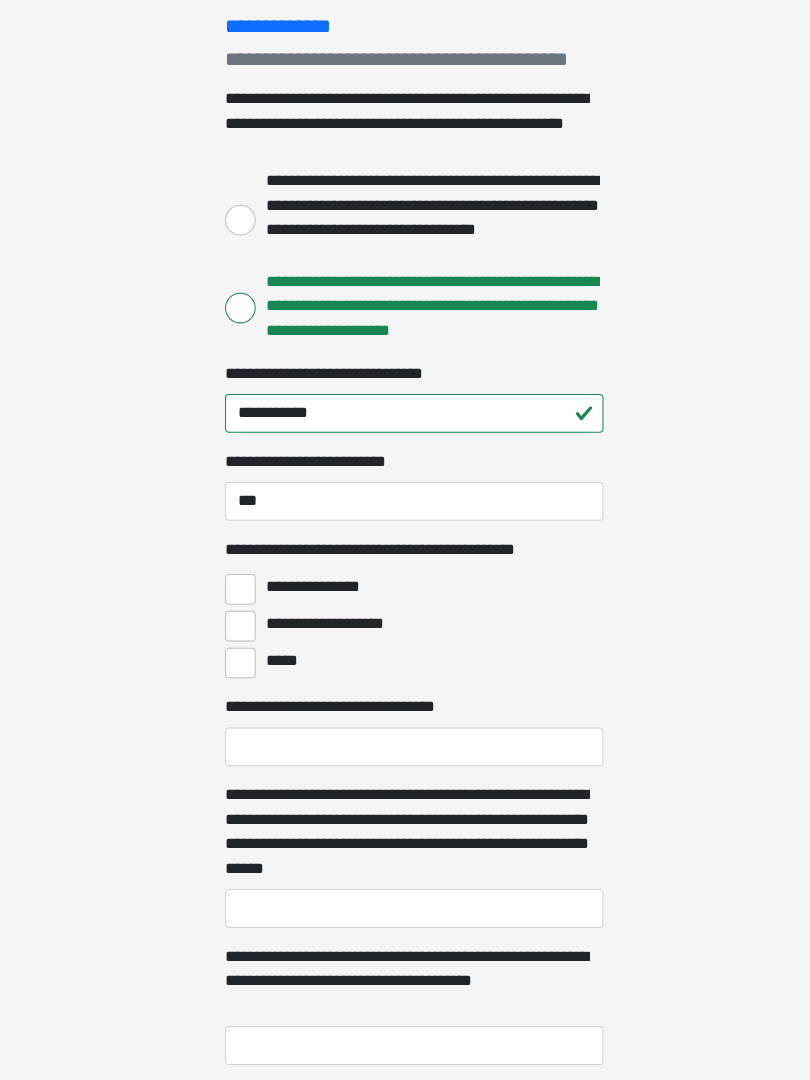 click on "**********" at bounding box center (235, 600) 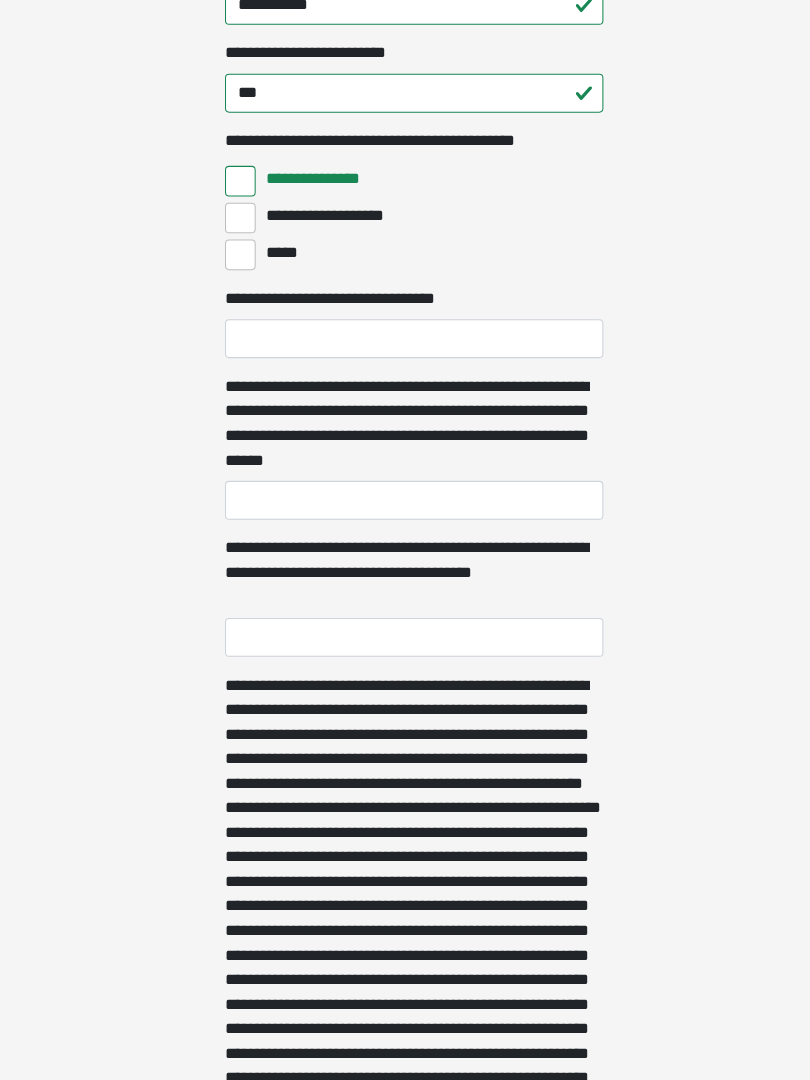 scroll, scrollTop: 646, scrollLeft: 0, axis: vertical 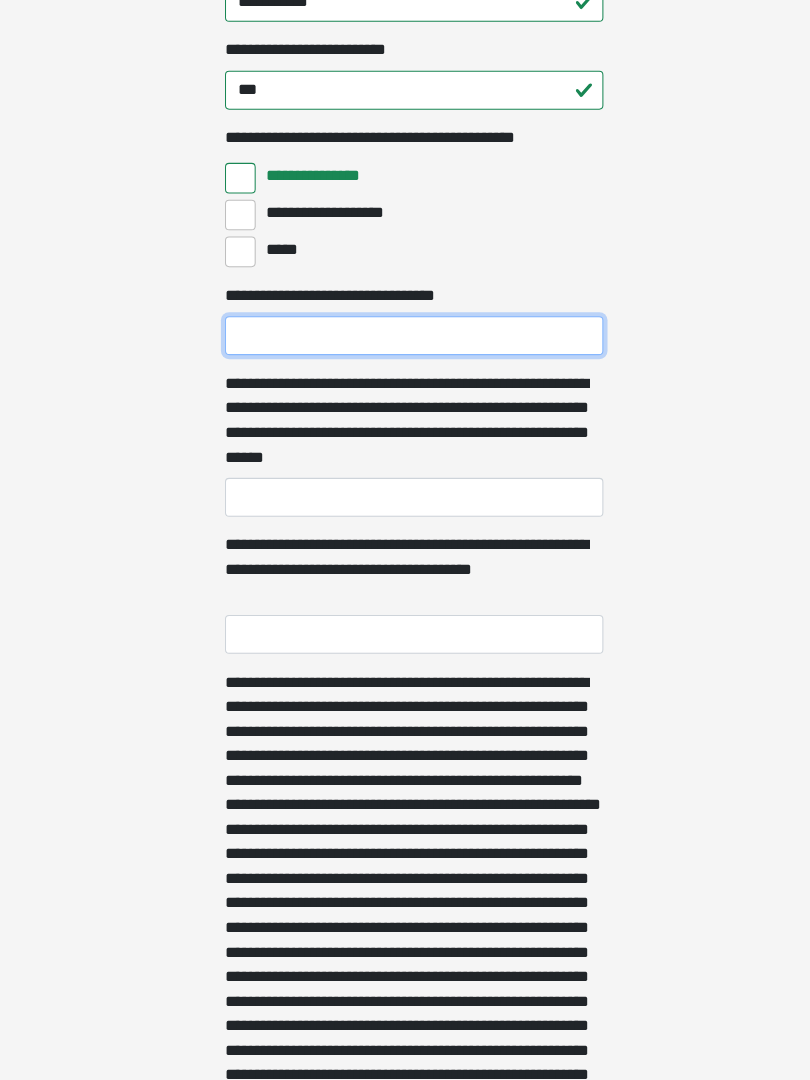 click on "**********" at bounding box center [405, 353] 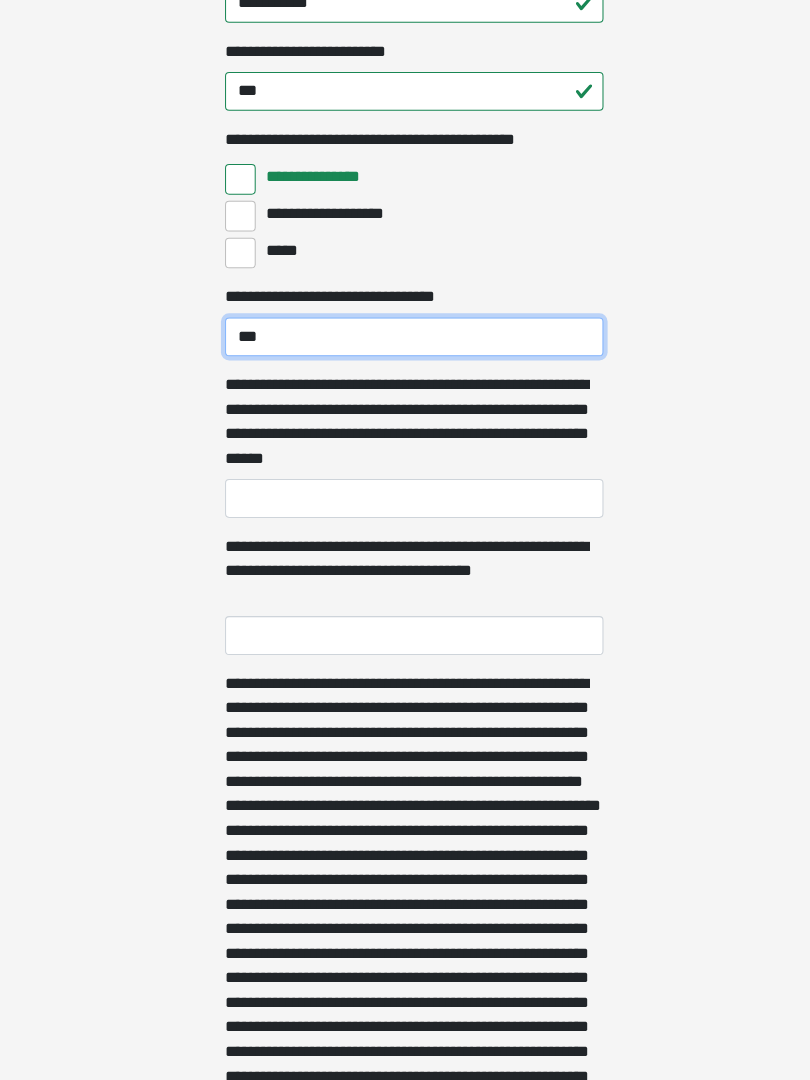 type on "***" 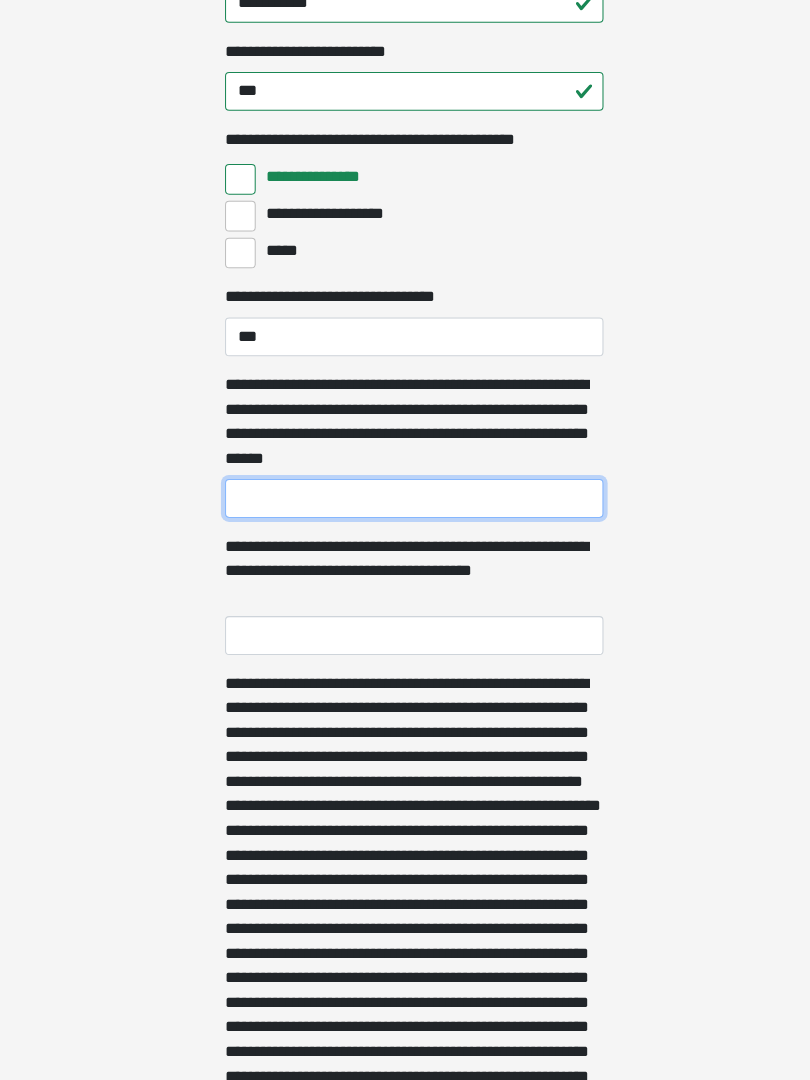 click on "**********" at bounding box center (405, 511) 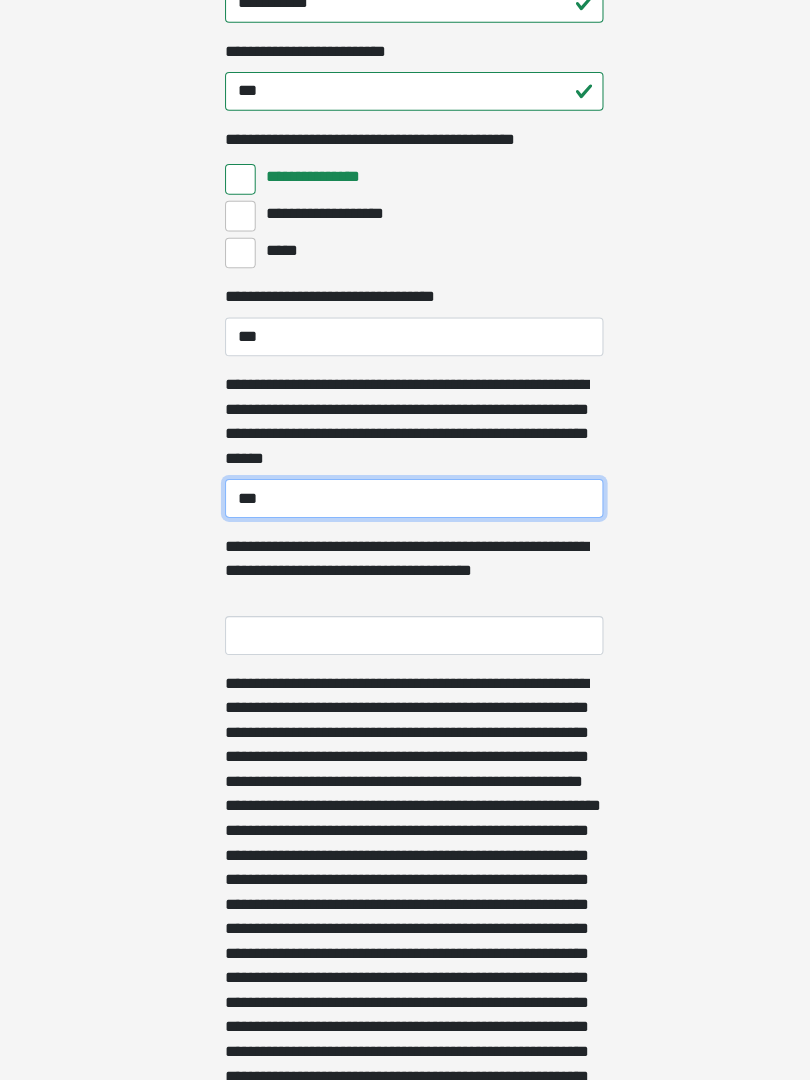 type on "***" 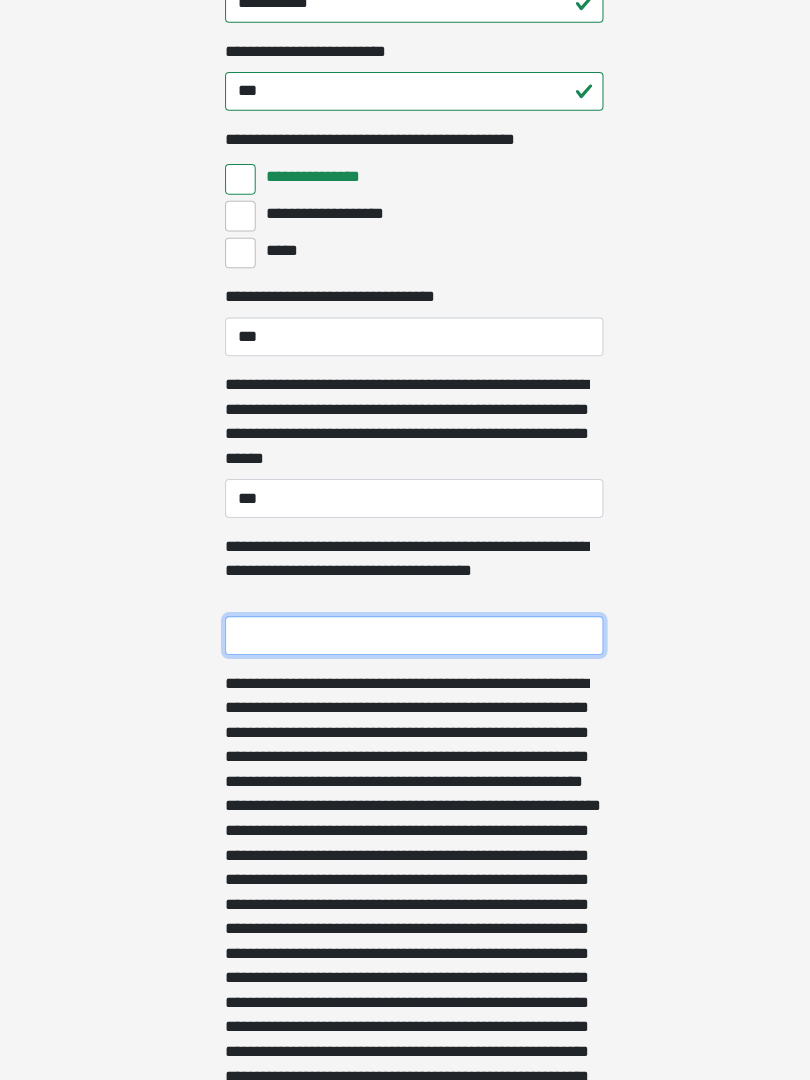 click on "**********" at bounding box center [405, 645] 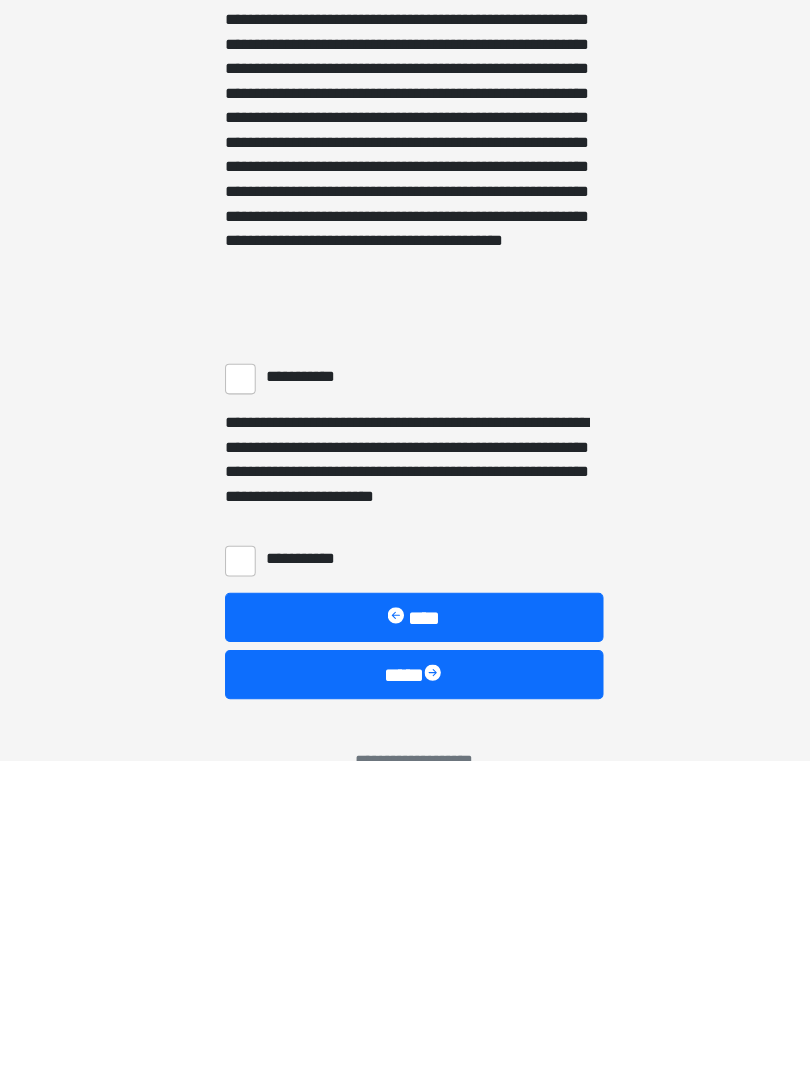 scroll, scrollTop: 1217, scrollLeft: 0, axis: vertical 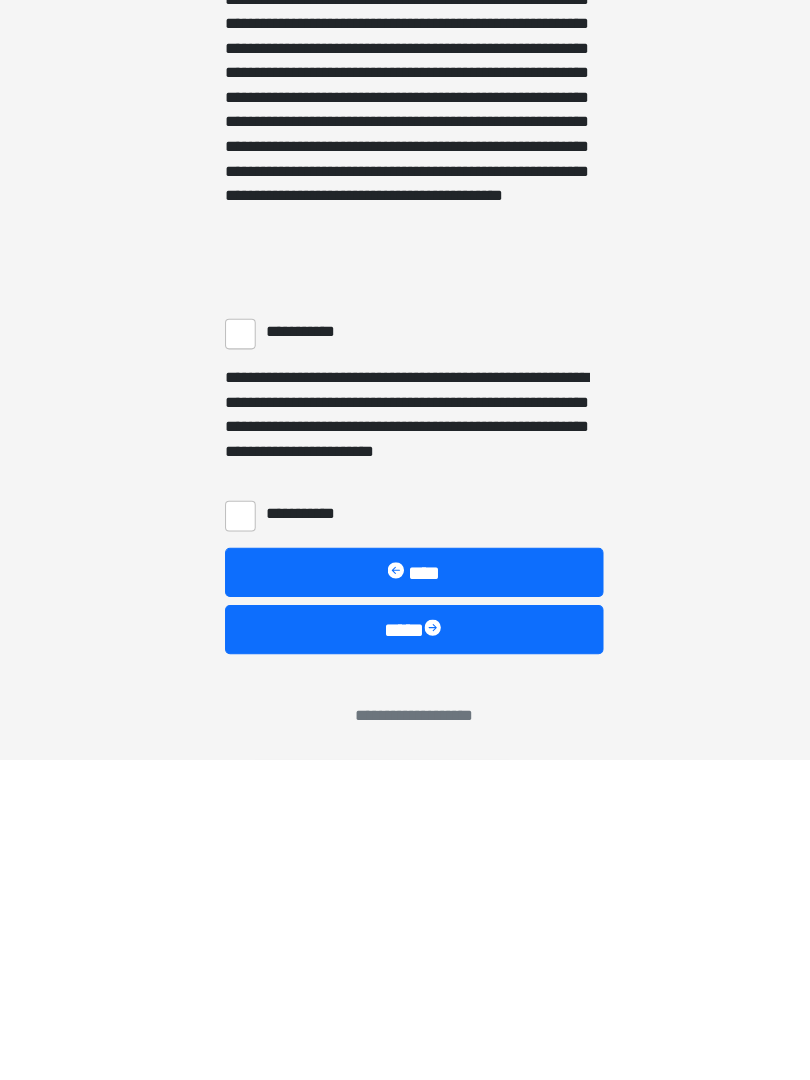click on "**********" at bounding box center (235, 664) 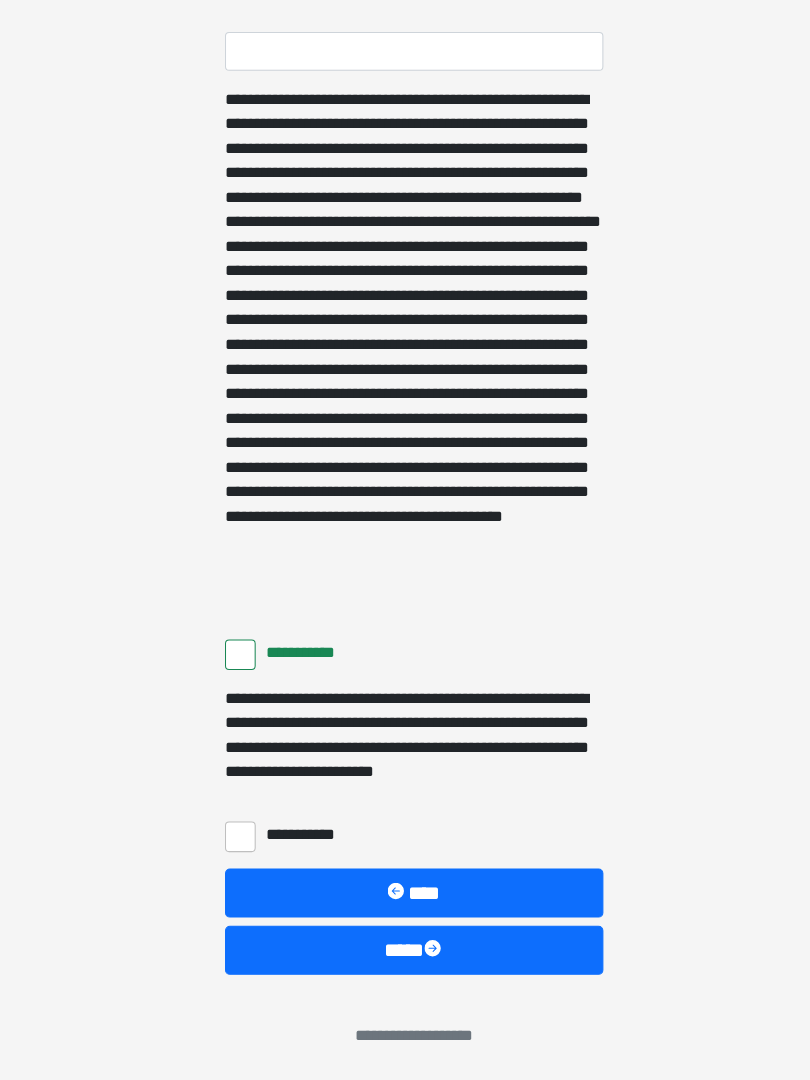 click on "**********" at bounding box center (235, 842) 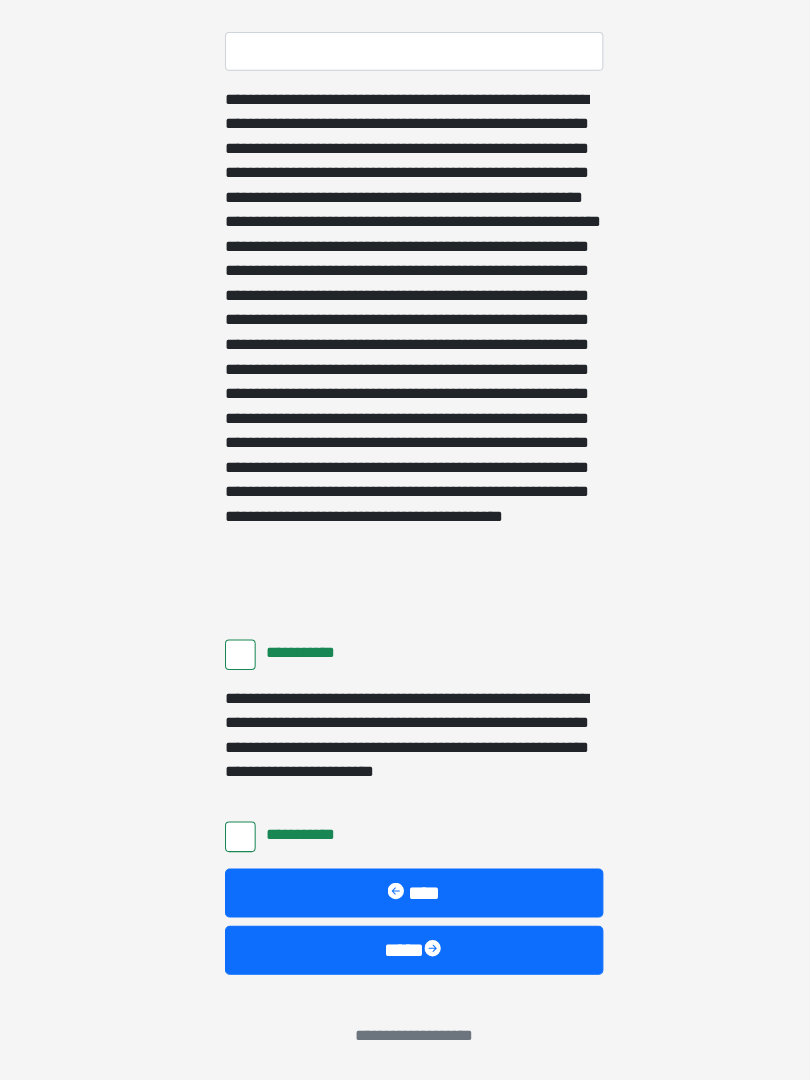 click at bounding box center [425, 953] 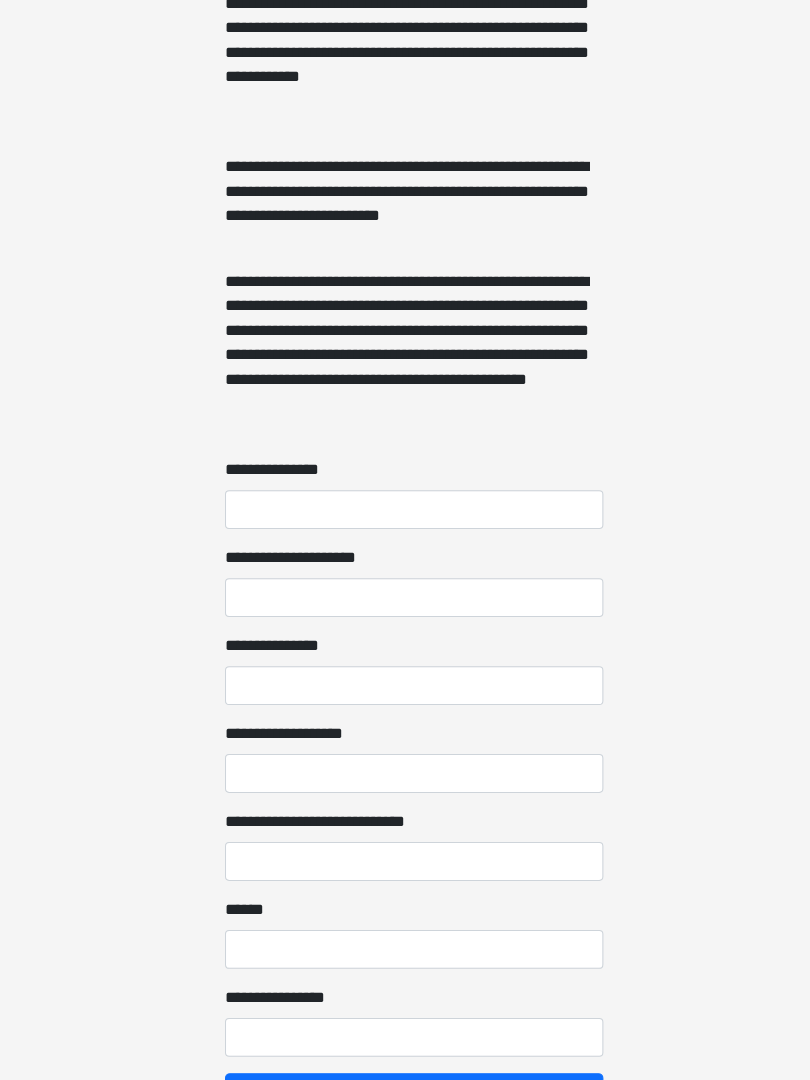 scroll, scrollTop: 1295, scrollLeft: 0, axis: vertical 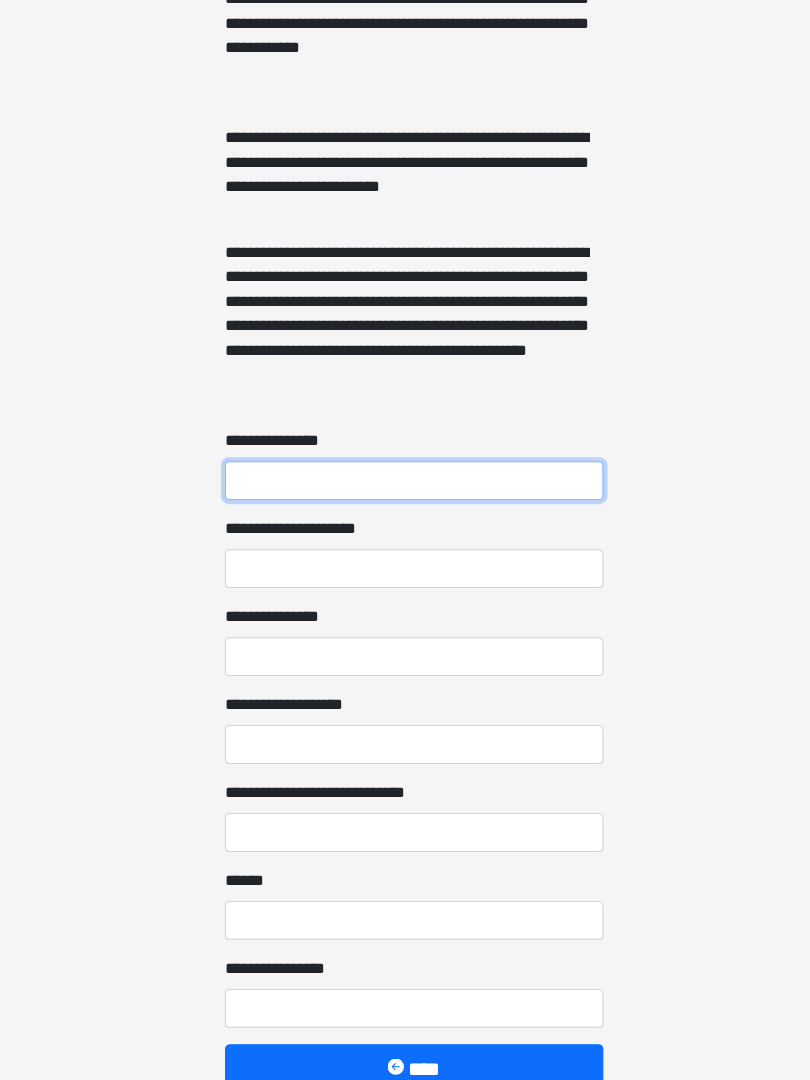 click on "**********" at bounding box center [405, 494] 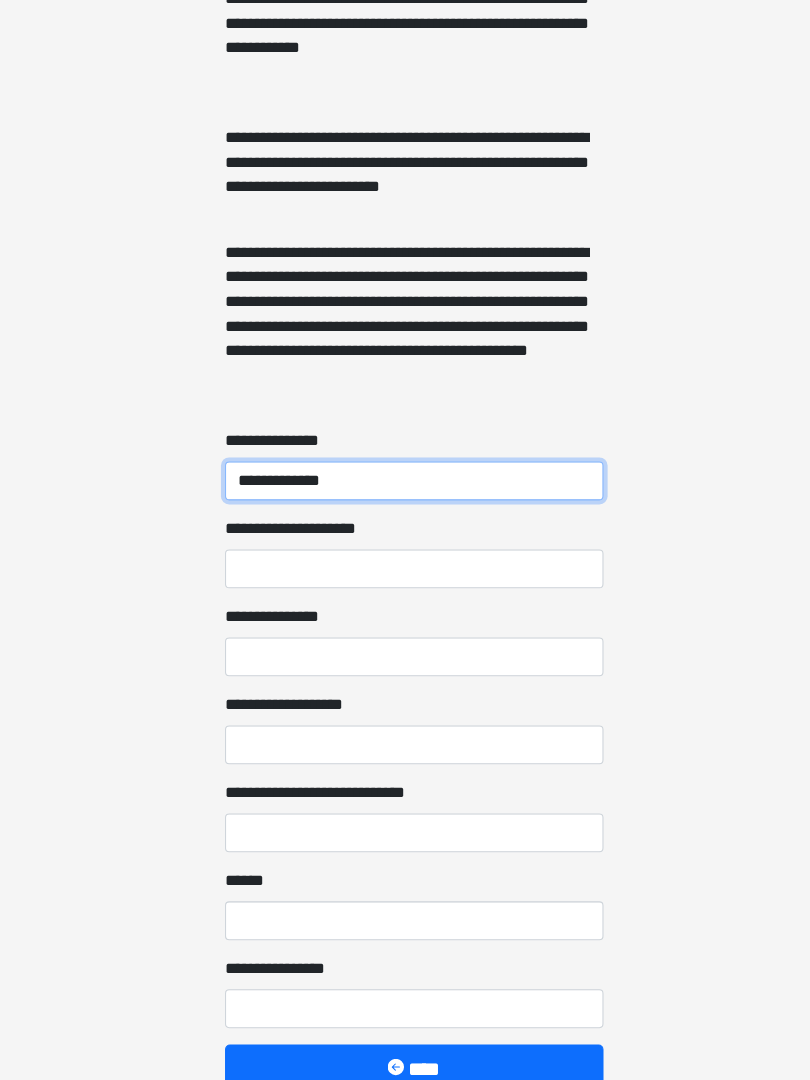 type on "**********" 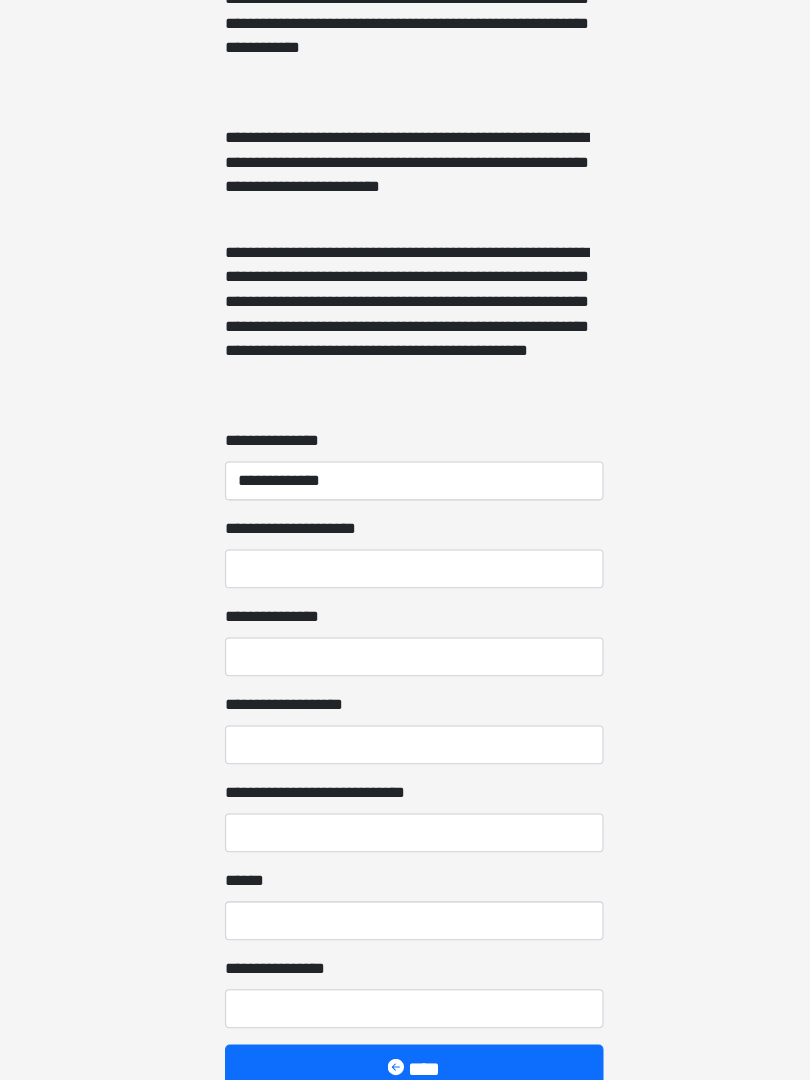 click on "**********" at bounding box center (405, 580) 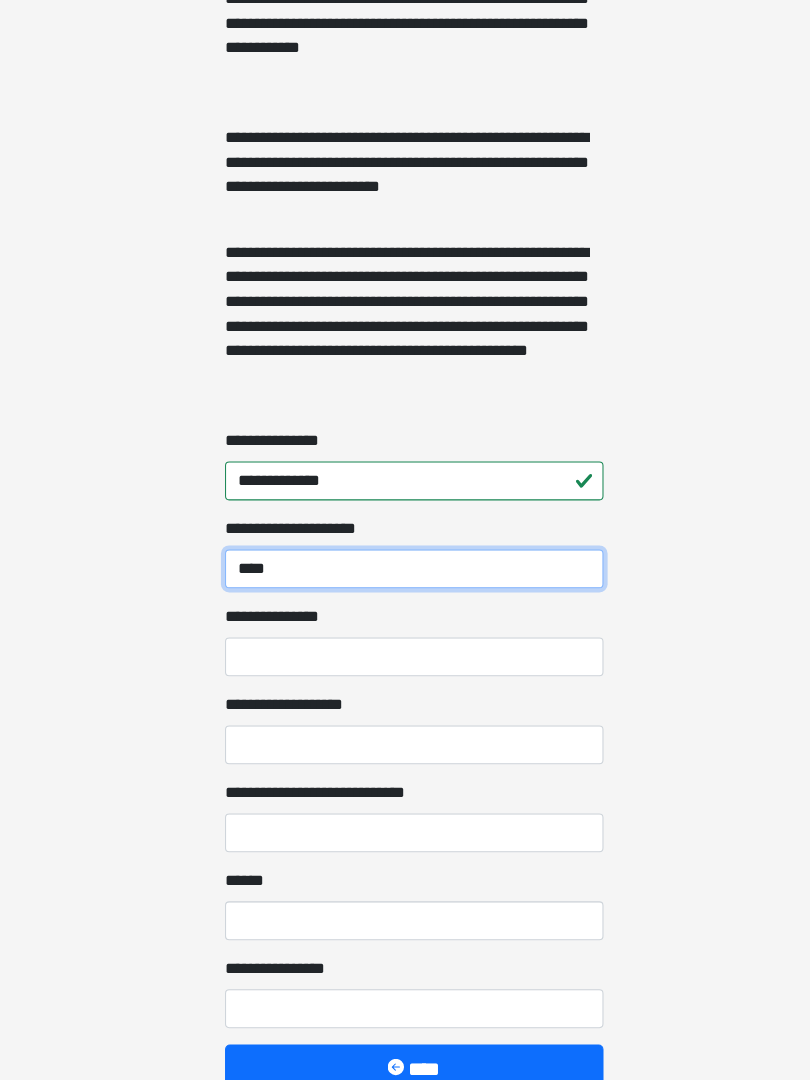 type on "****" 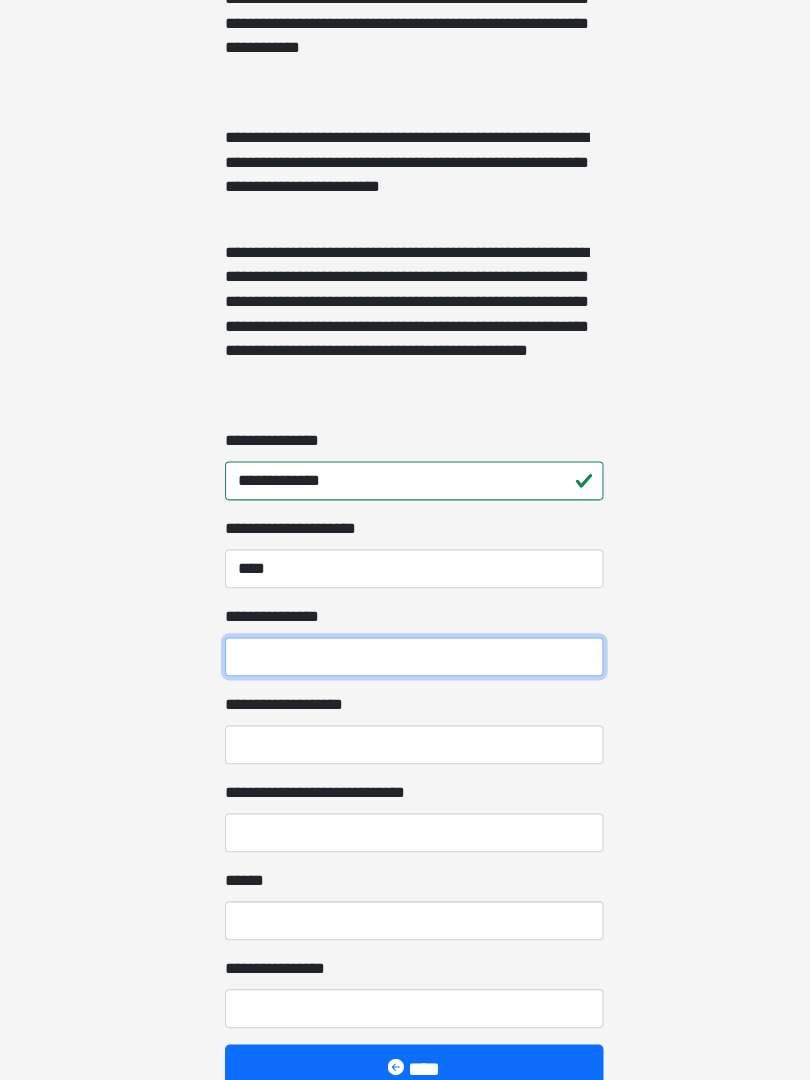 click on "**********" at bounding box center [405, 666] 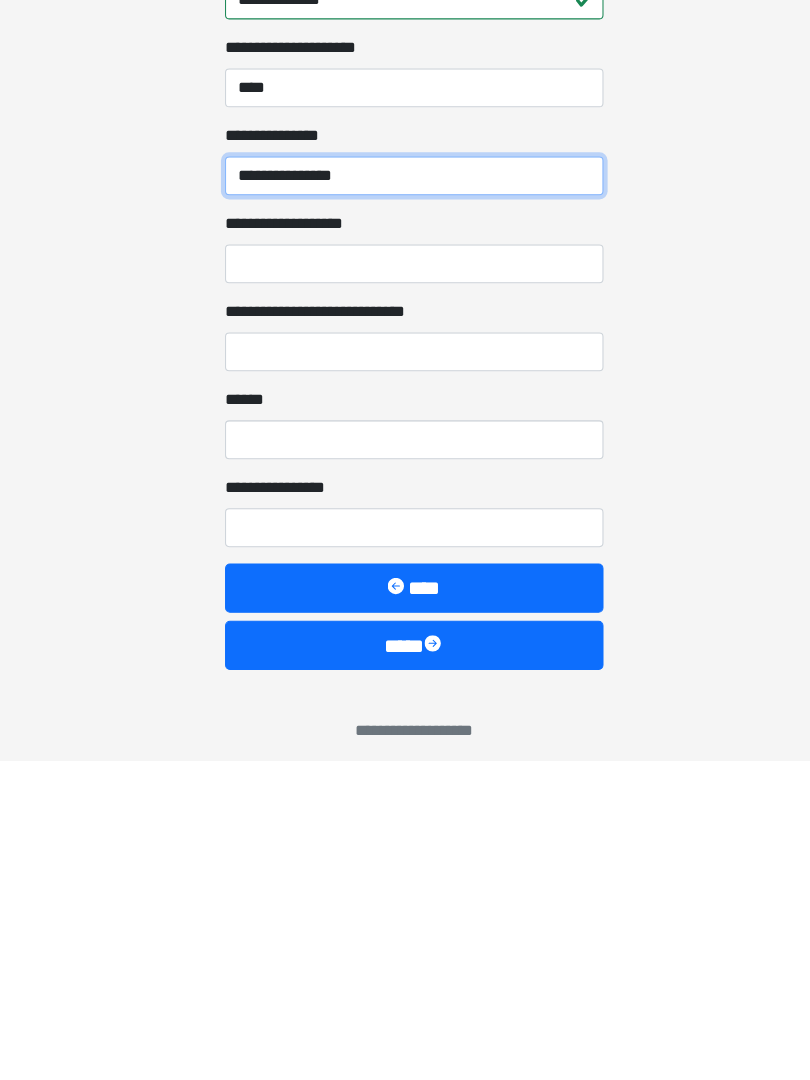 scroll, scrollTop: 1467, scrollLeft: 0, axis: vertical 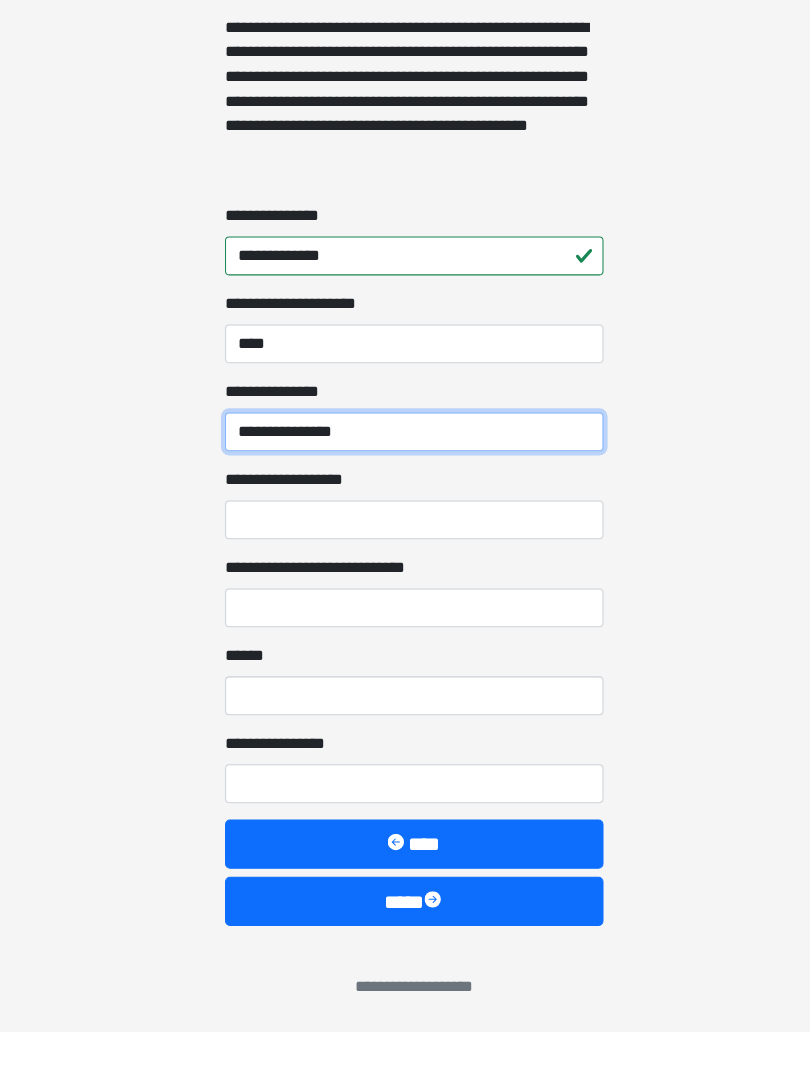 type on "**********" 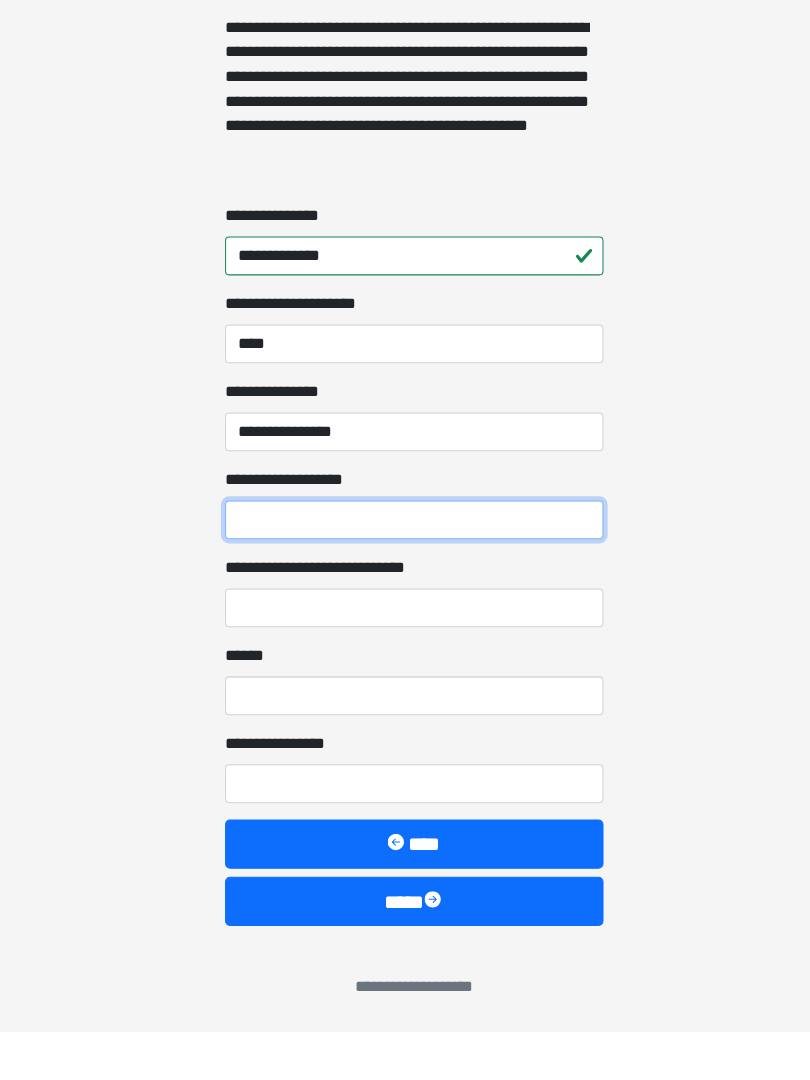 click on "**********" at bounding box center (405, 580) 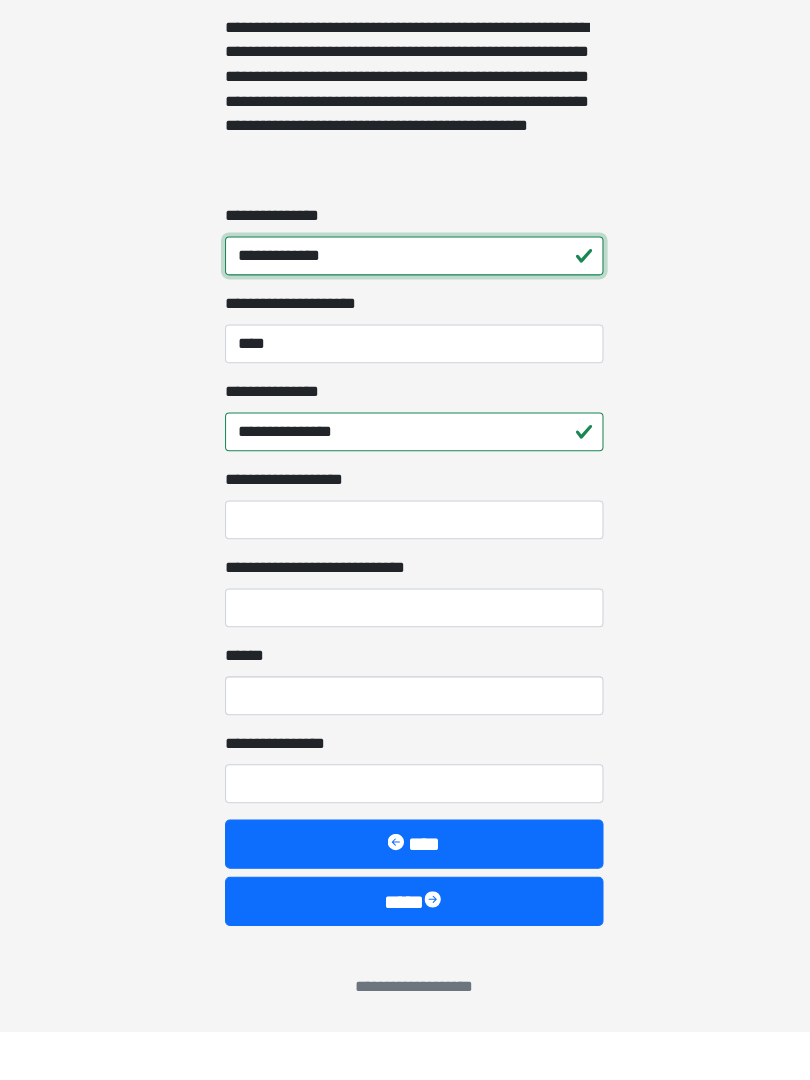 click on "**********" at bounding box center [405, 322] 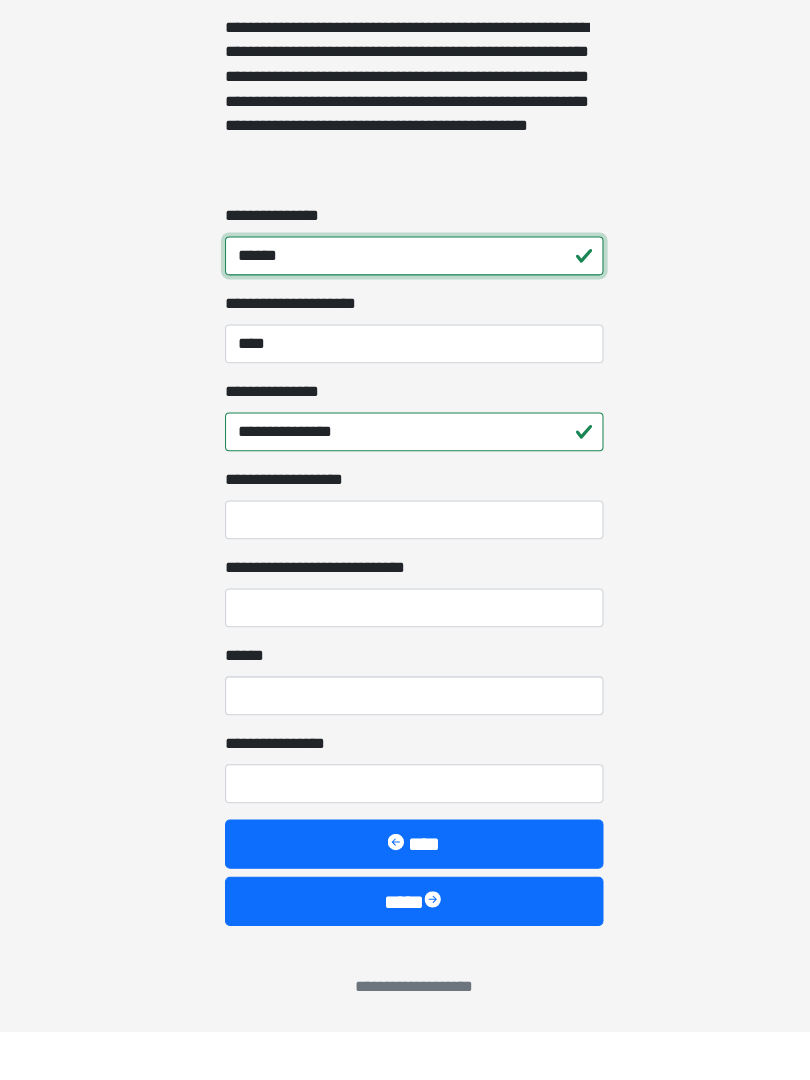 click on "******" at bounding box center (405, 322) 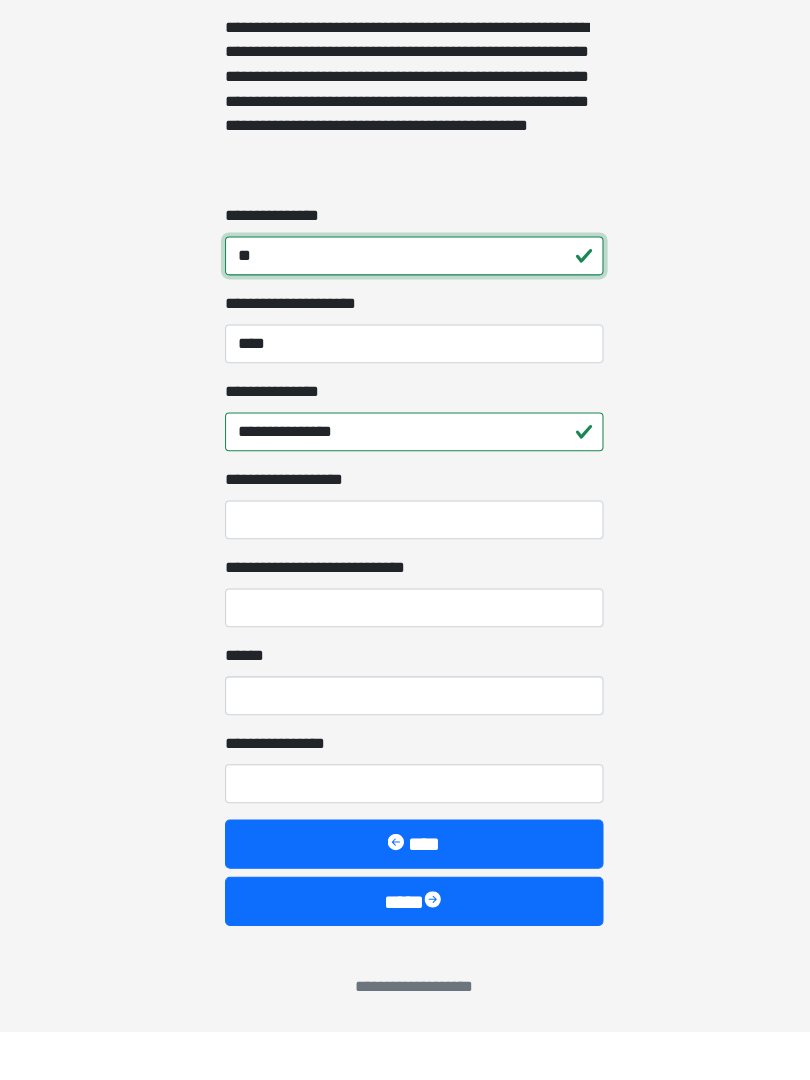 type on "*" 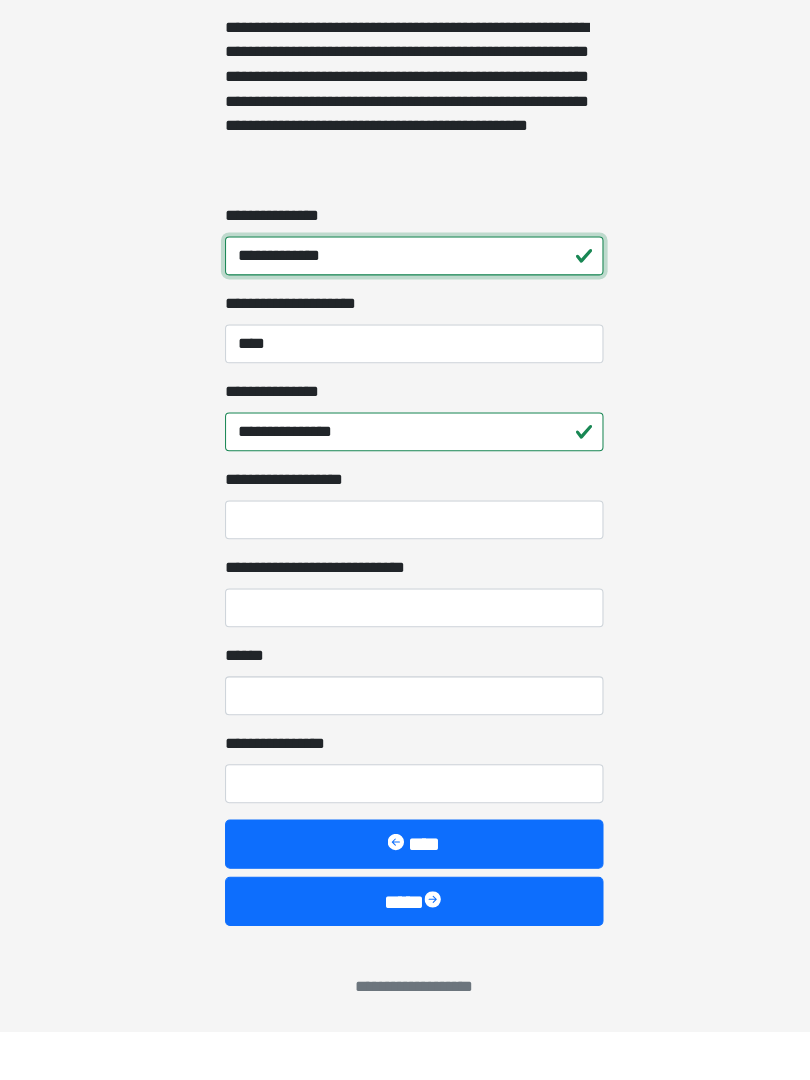 type on "**********" 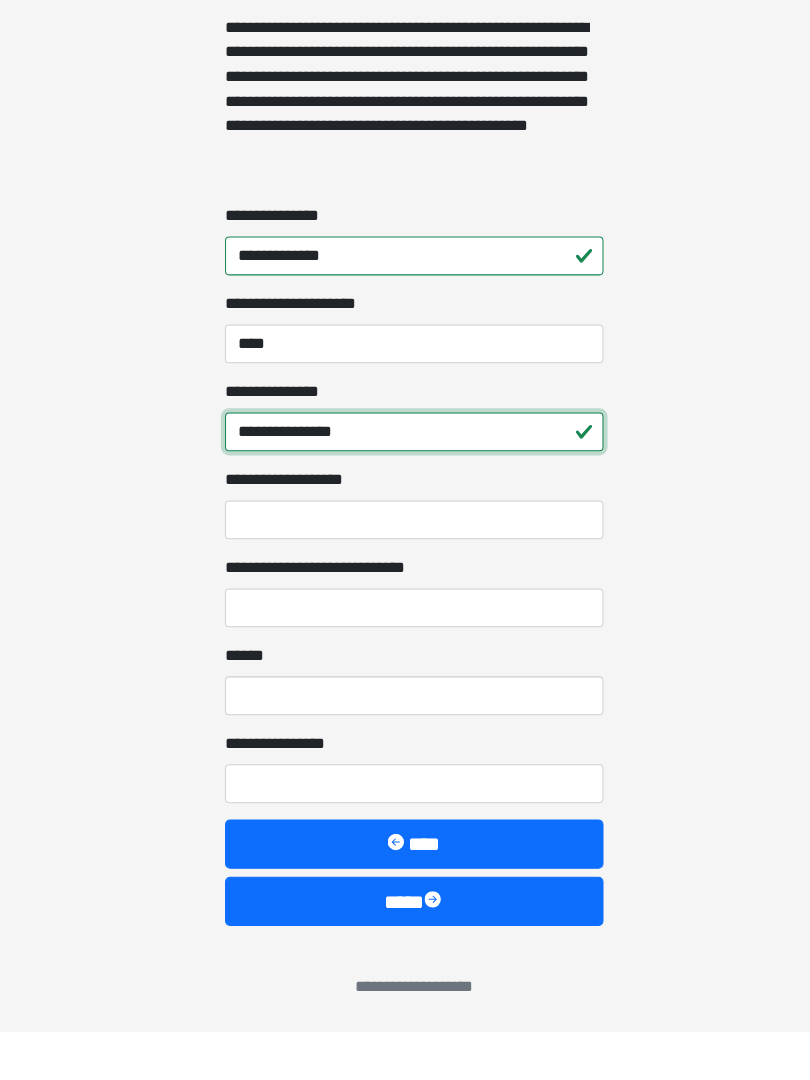 click on "**********" at bounding box center (405, 494) 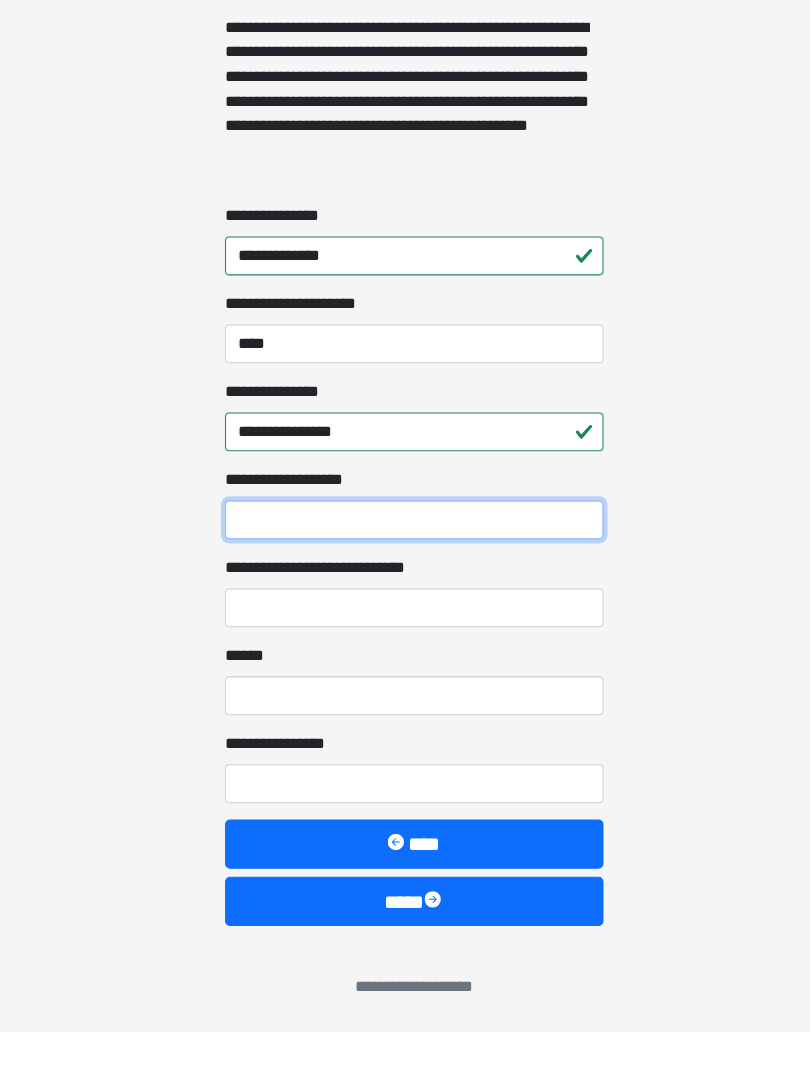 click on "**********" at bounding box center (405, 580) 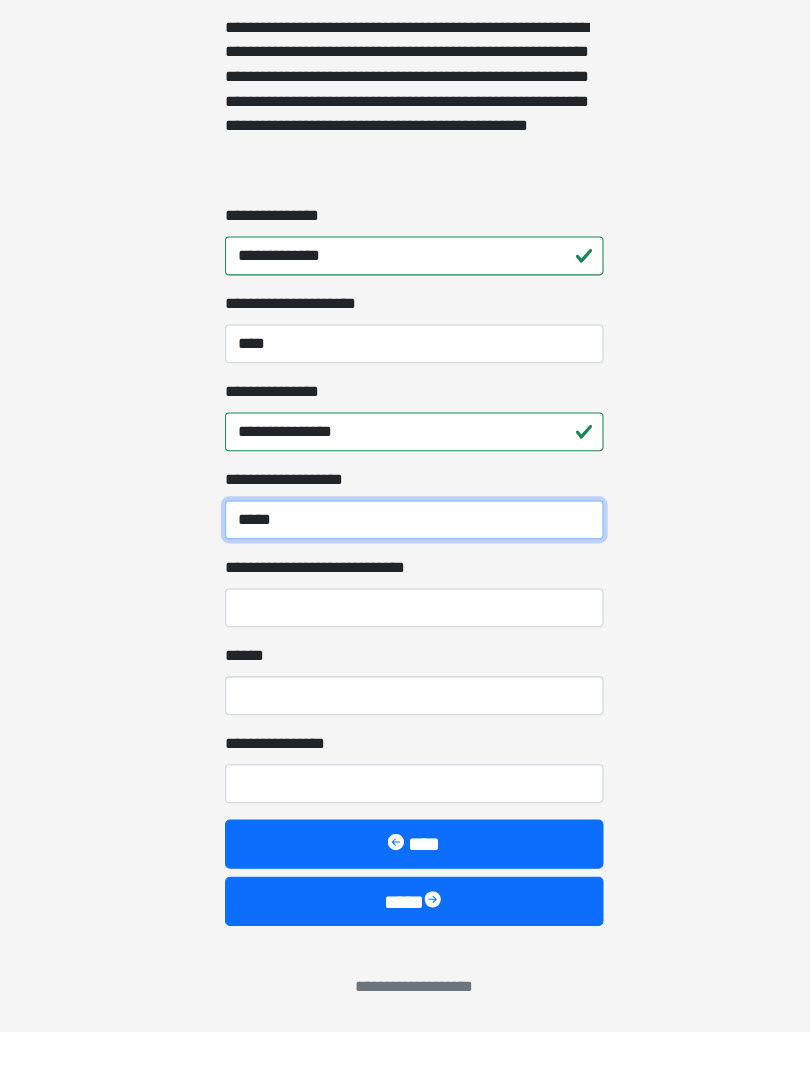 type on "*****" 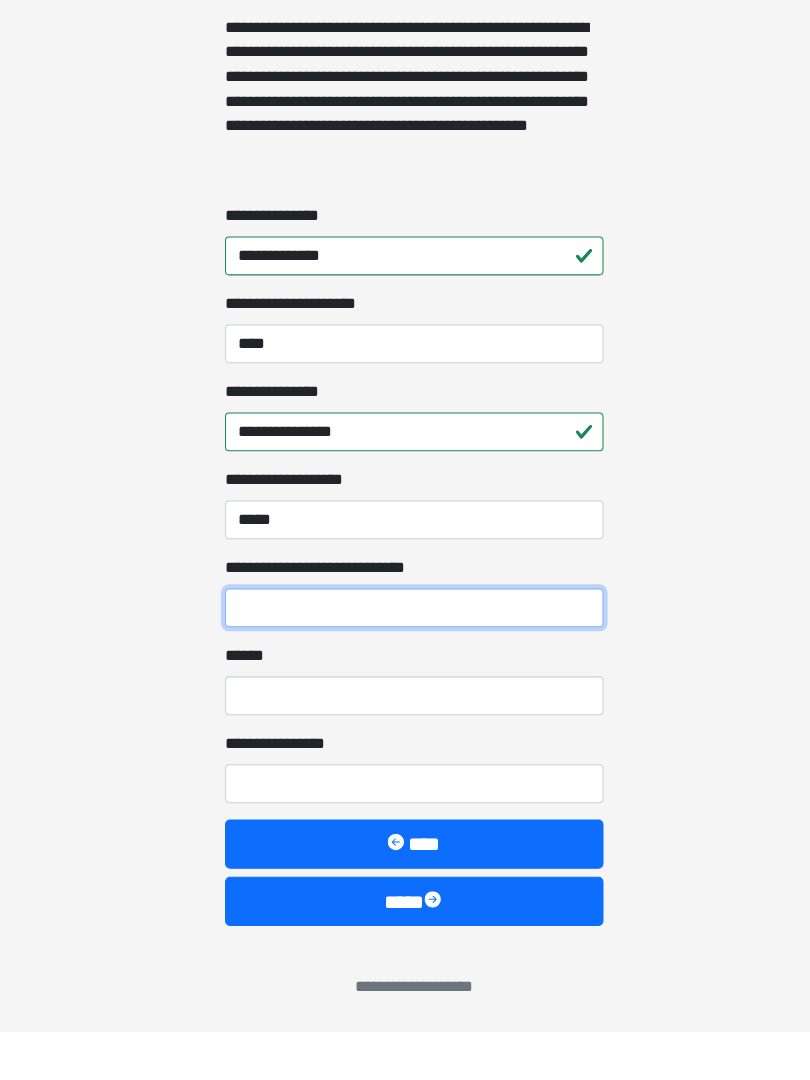 click on "**********" at bounding box center [405, 666] 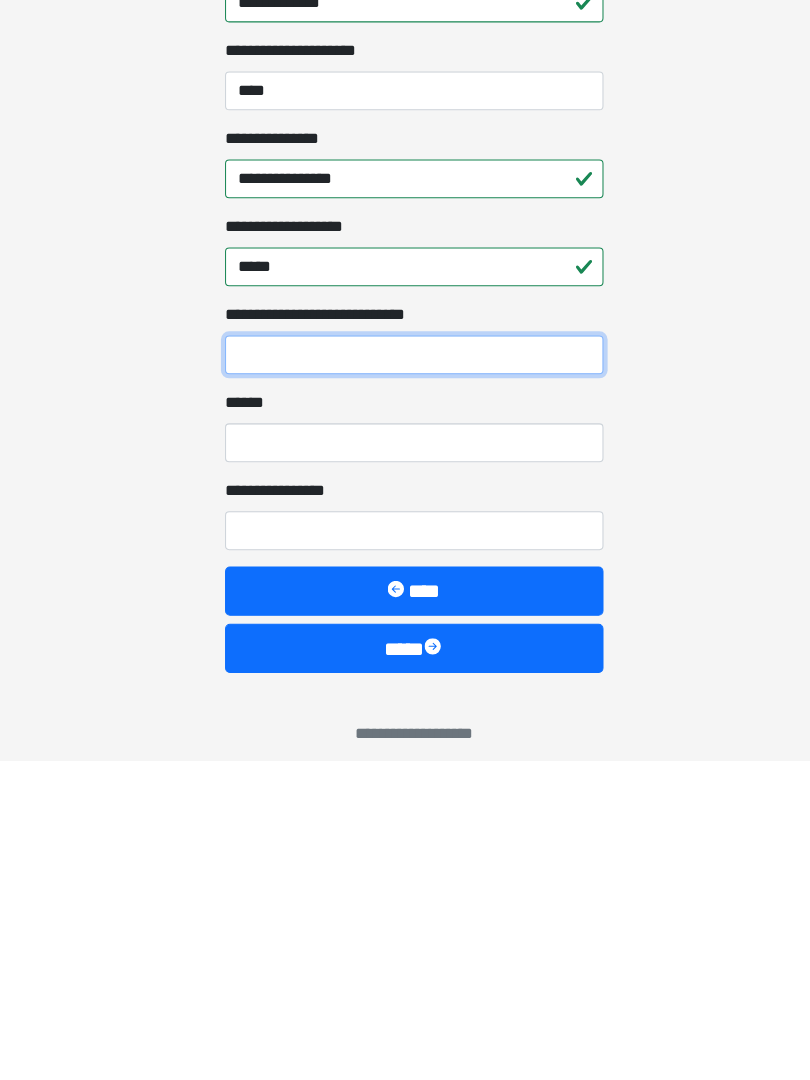 scroll, scrollTop: 1467, scrollLeft: 0, axis: vertical 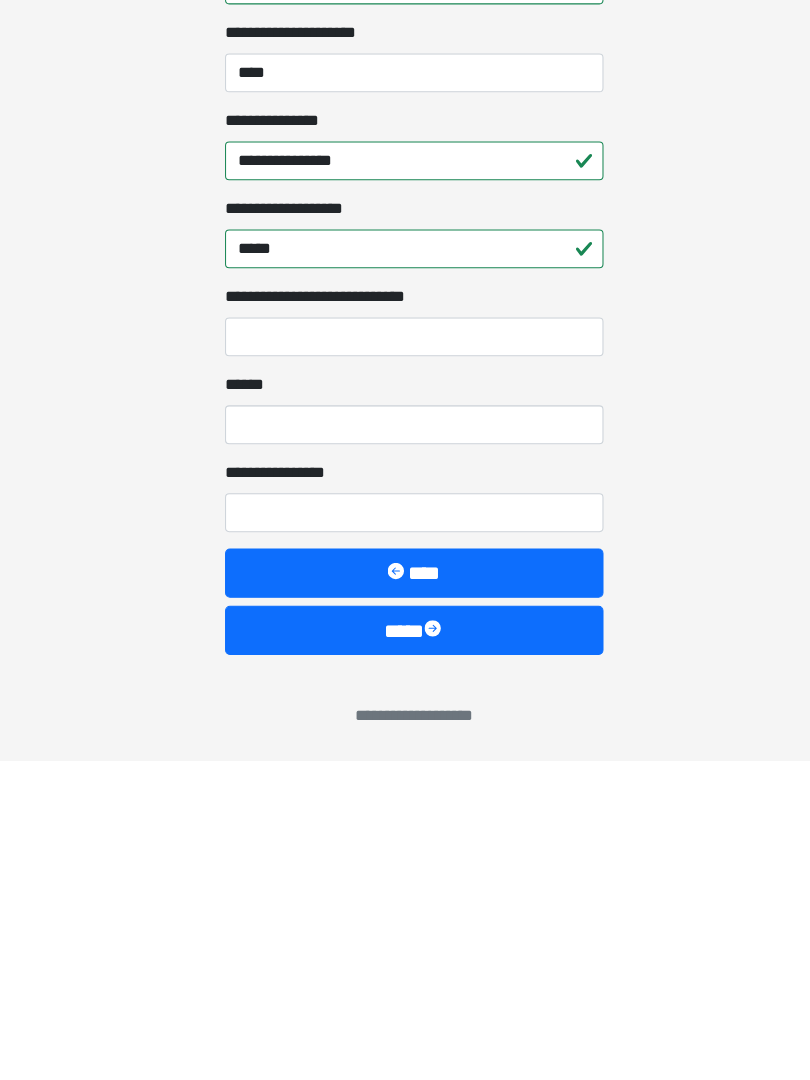 click on "****" at bounding box center [405, 953] 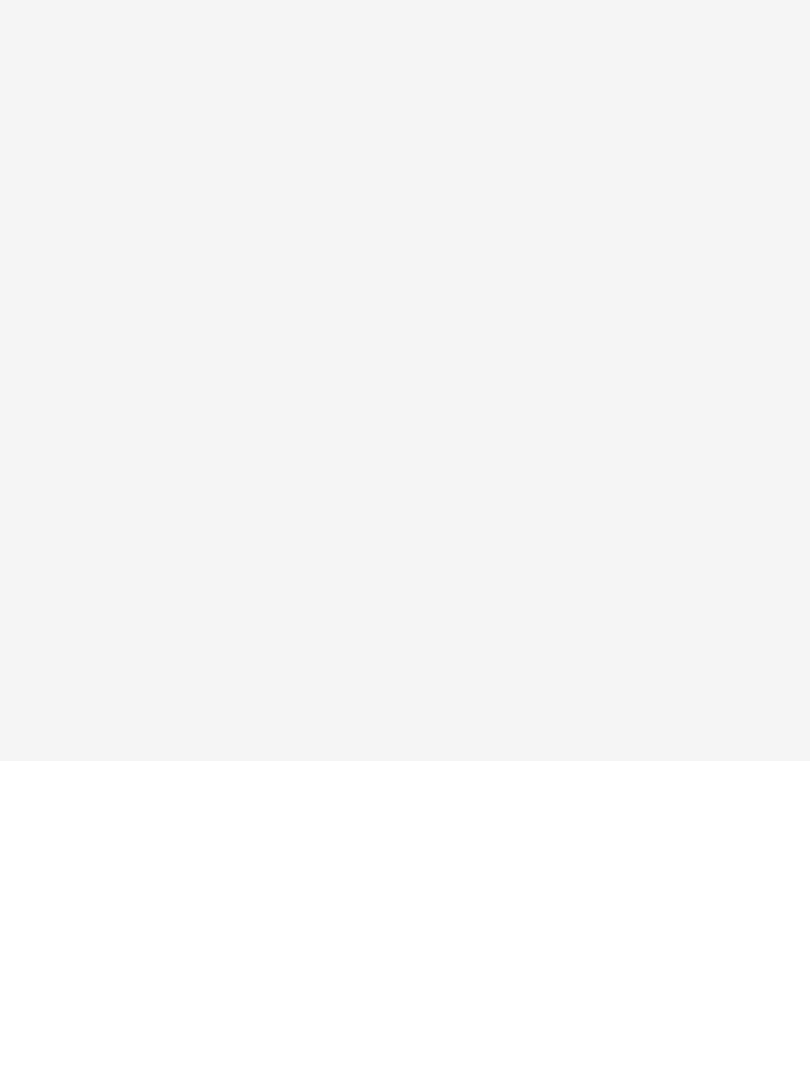 scroll, scrollTop: 0, scrollLeft: 0, axis: both 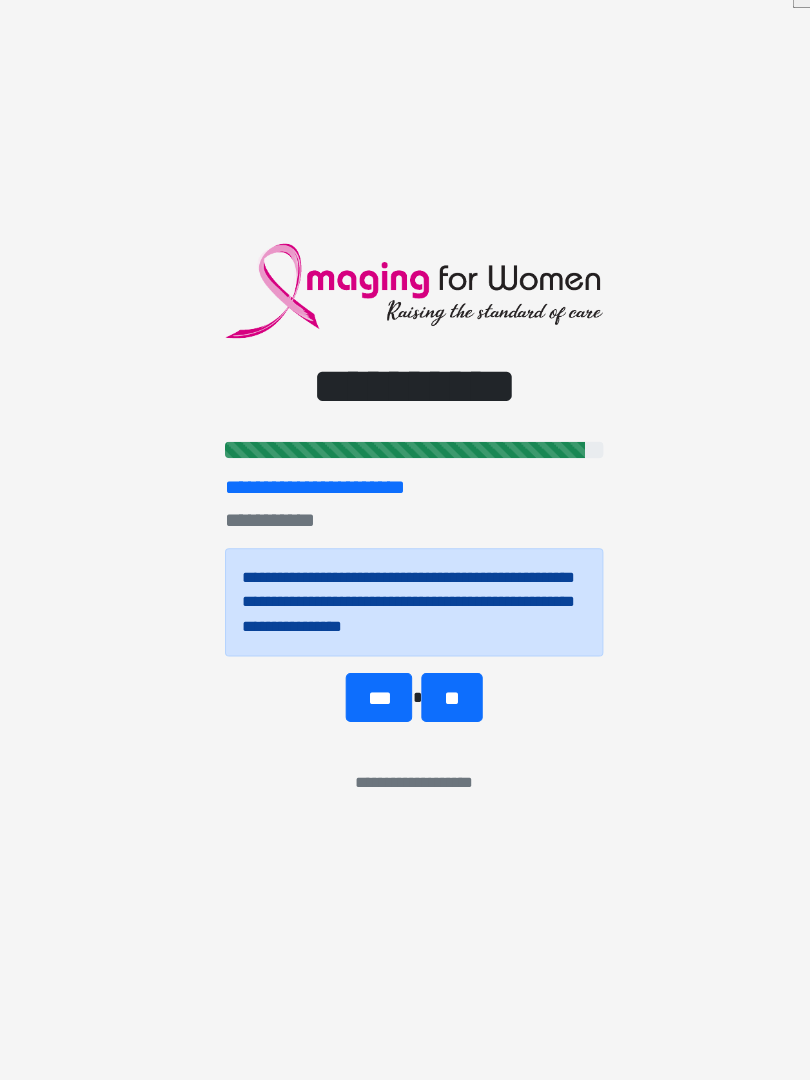click on "***" at bounding box center (370, 706) 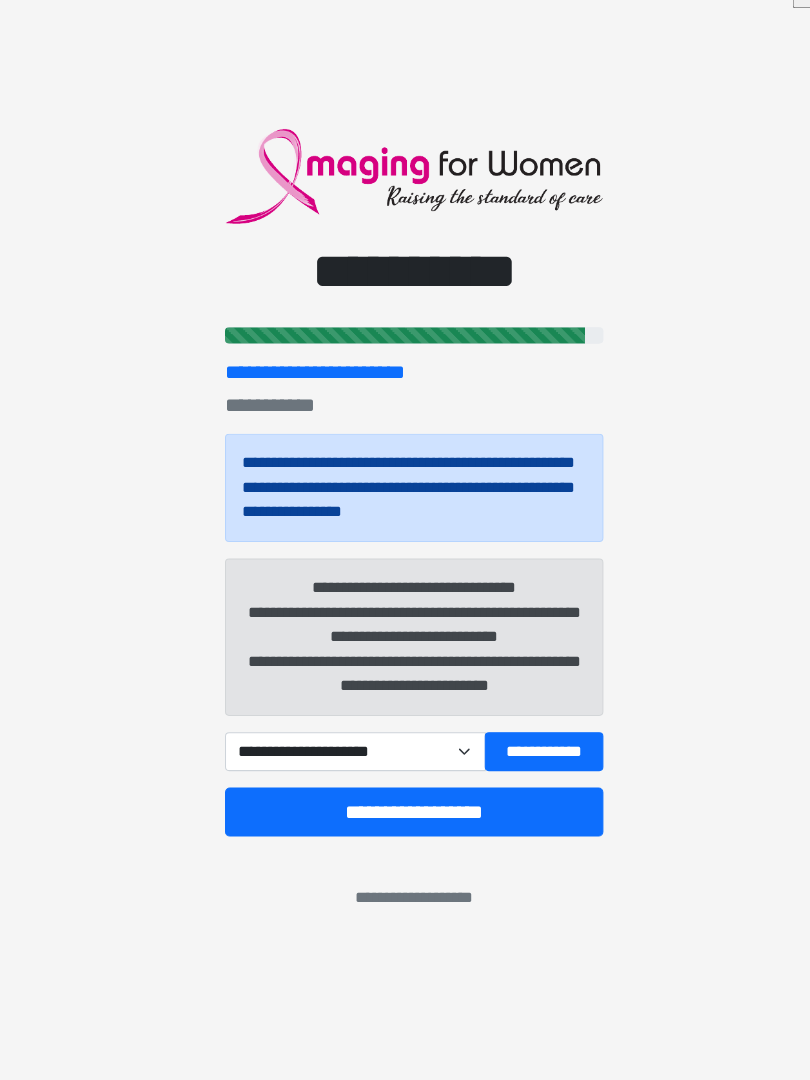 click on "**********" at bounding box center [405, 818] 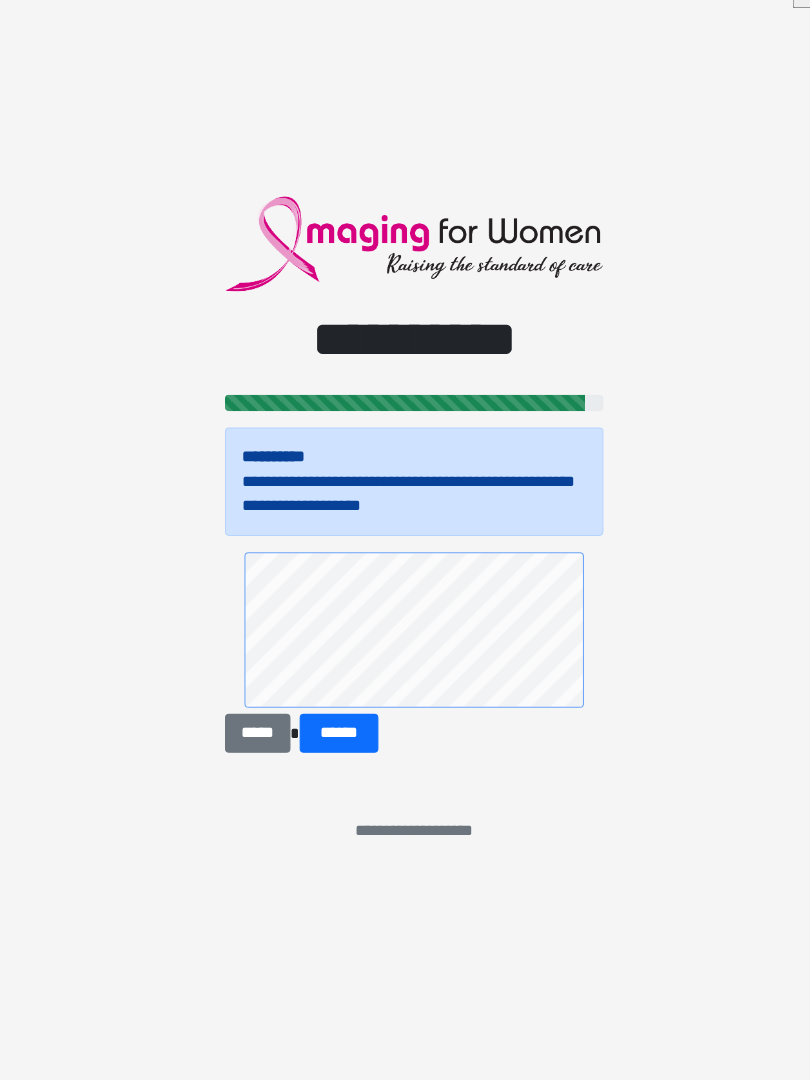 click on "******" at bounding box center (331, 741) 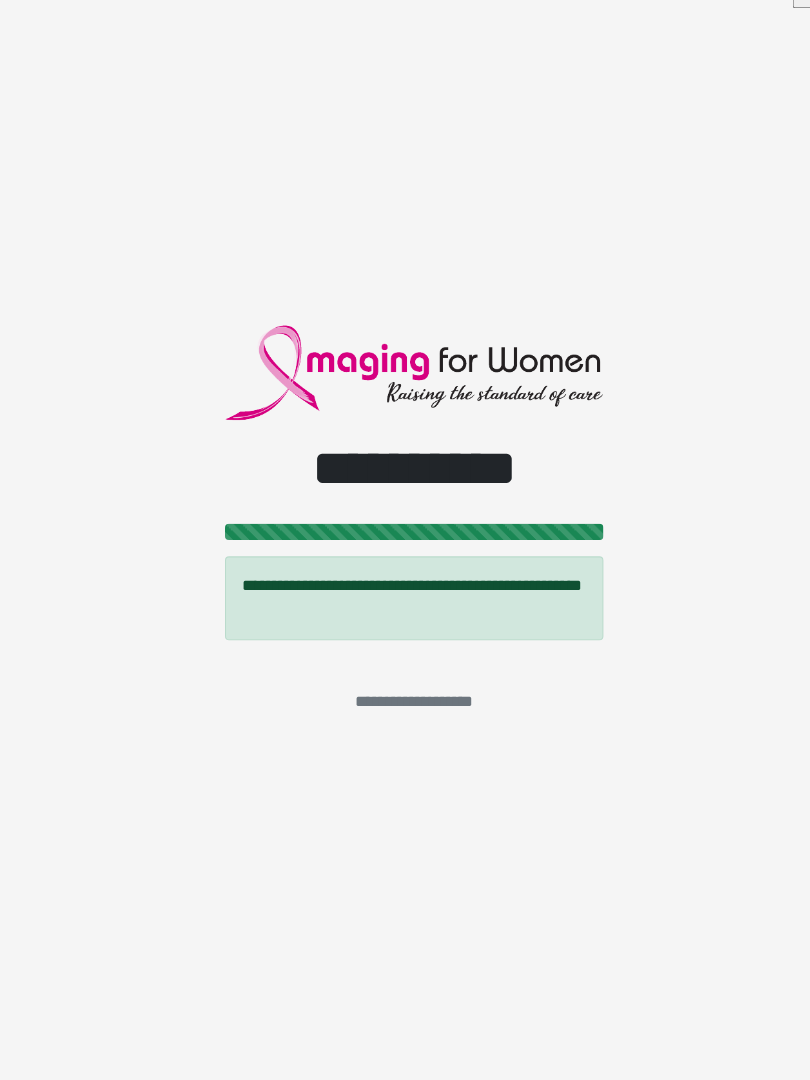 click on "**********" at bounding box center (405, 540) 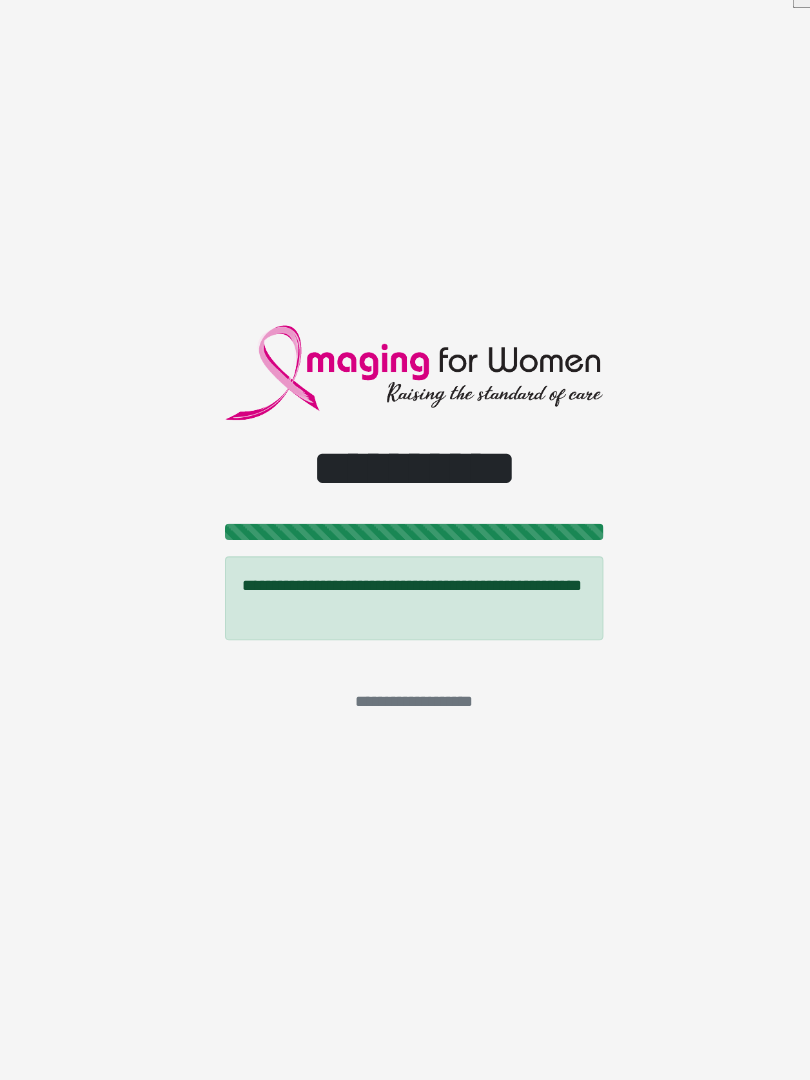 click on "**********" at bounding box center [405, 540] 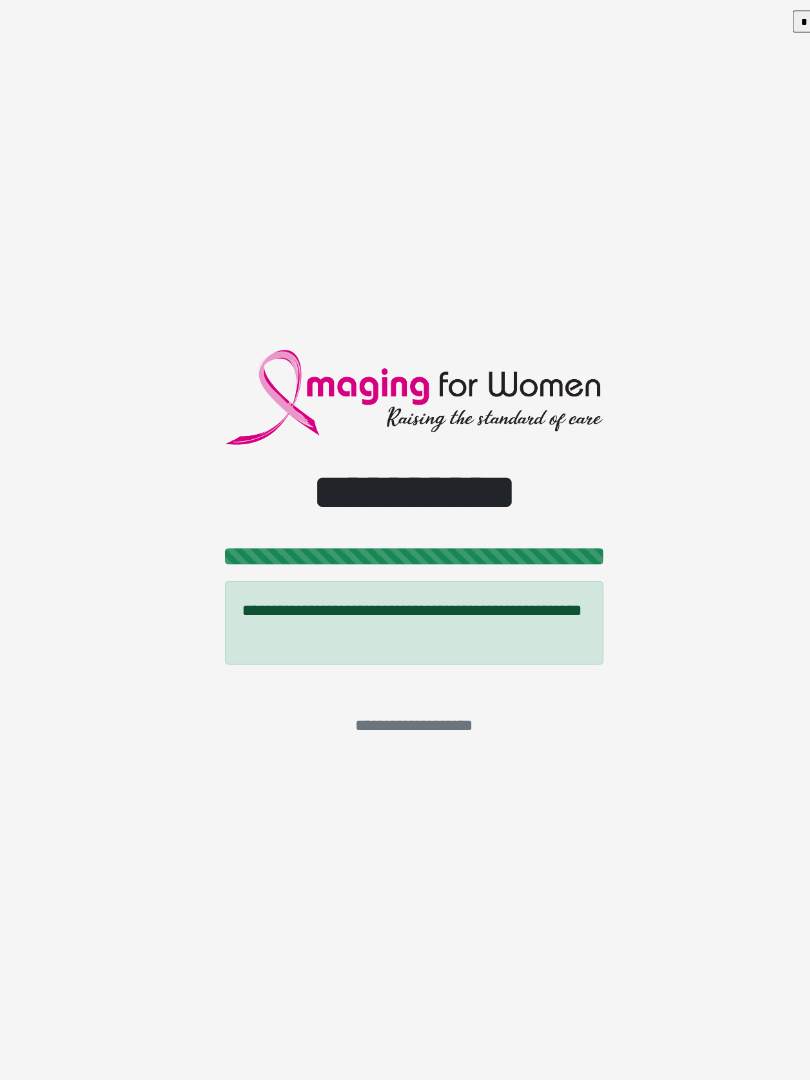 click on "**********" at bounding box center (405, 540) 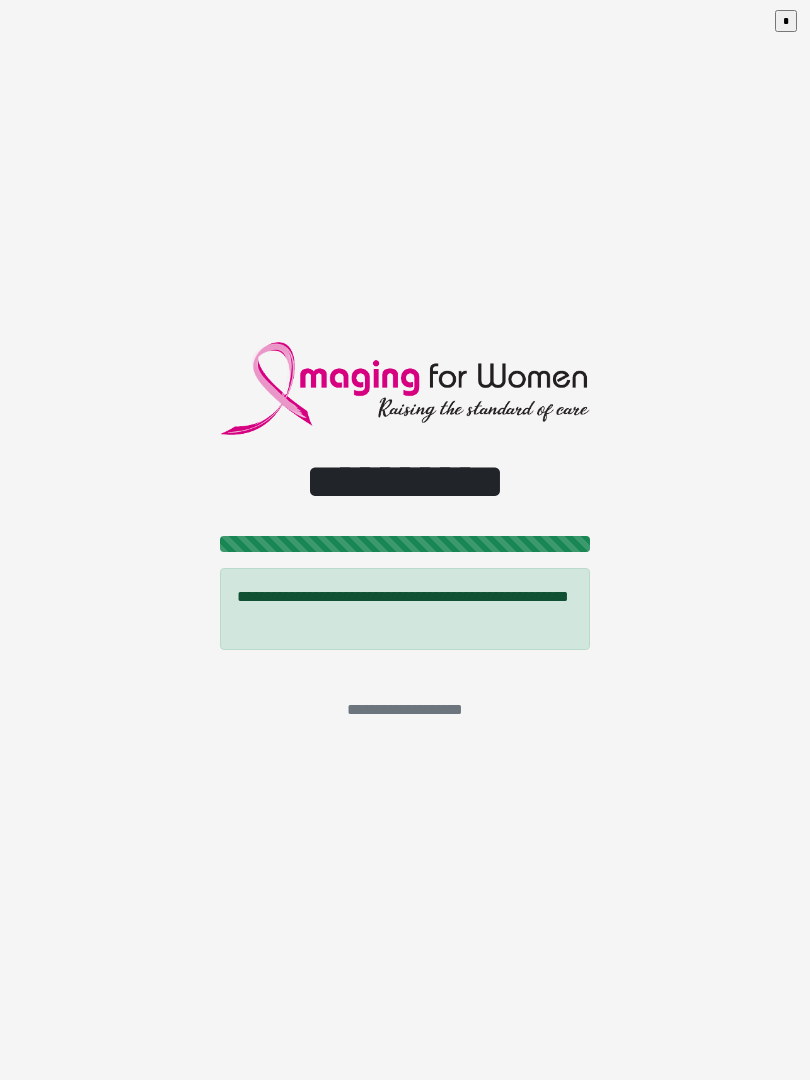 click on "*" at bounding box center [786, 21] 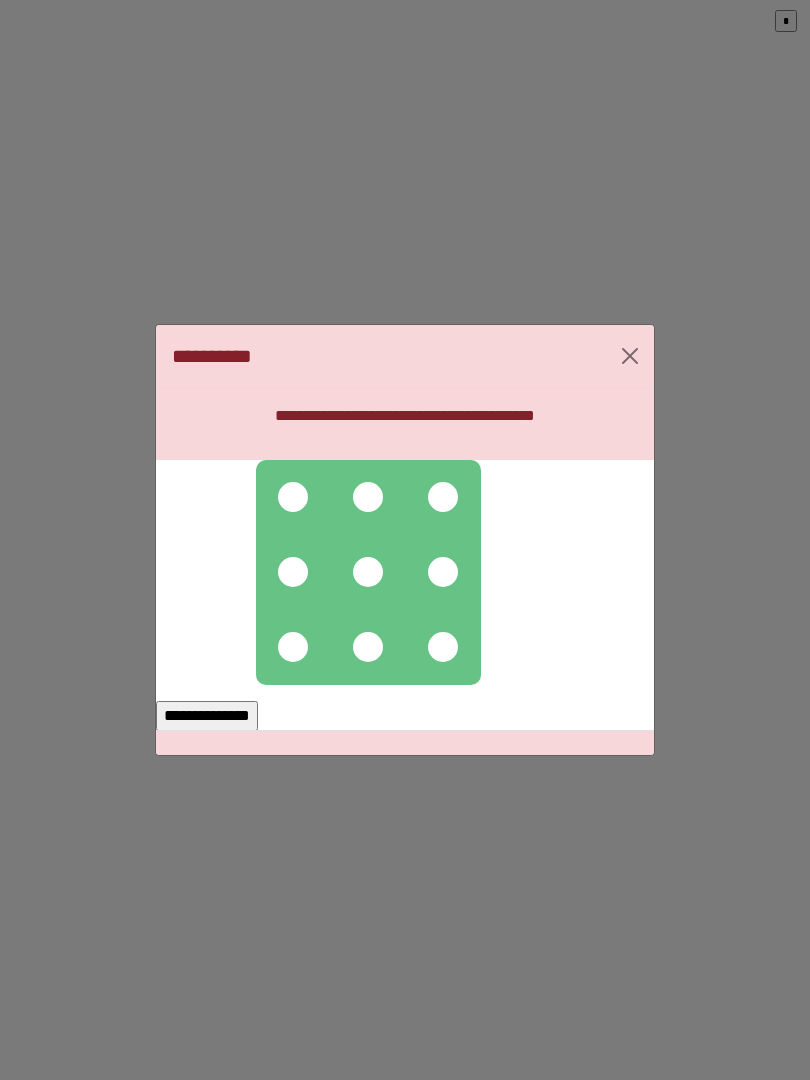 click at bounding box center [293, 497] 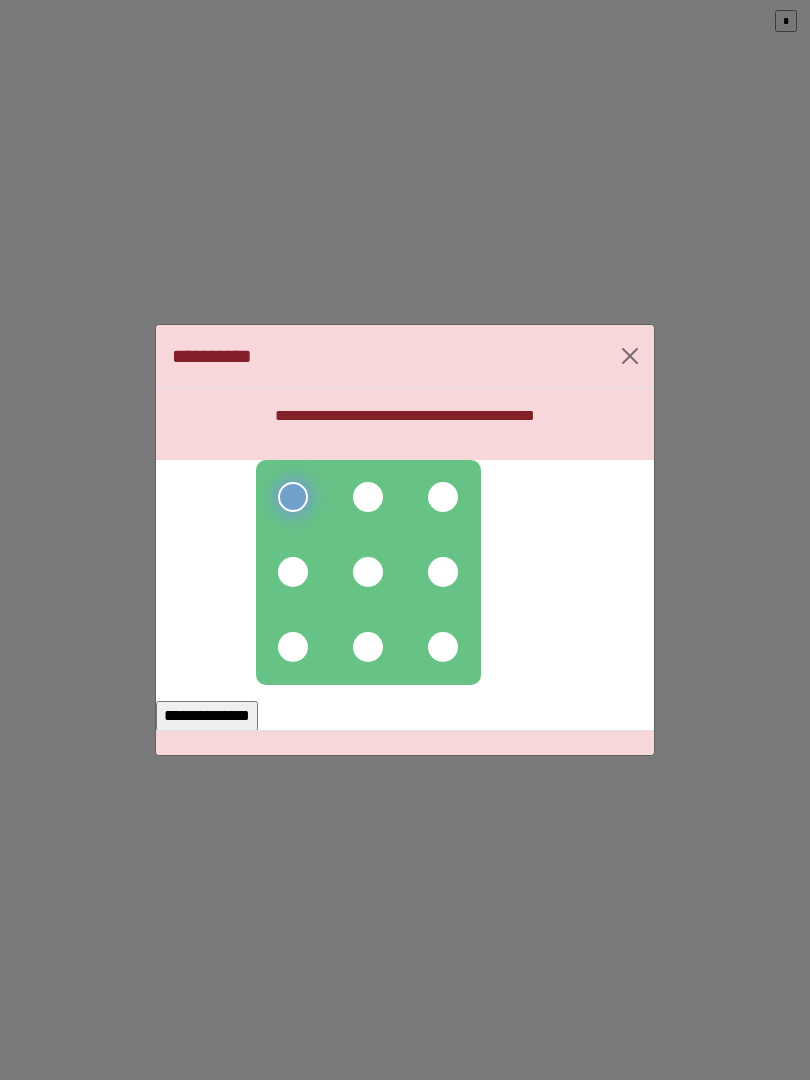 click at bounding box center (368, 497) 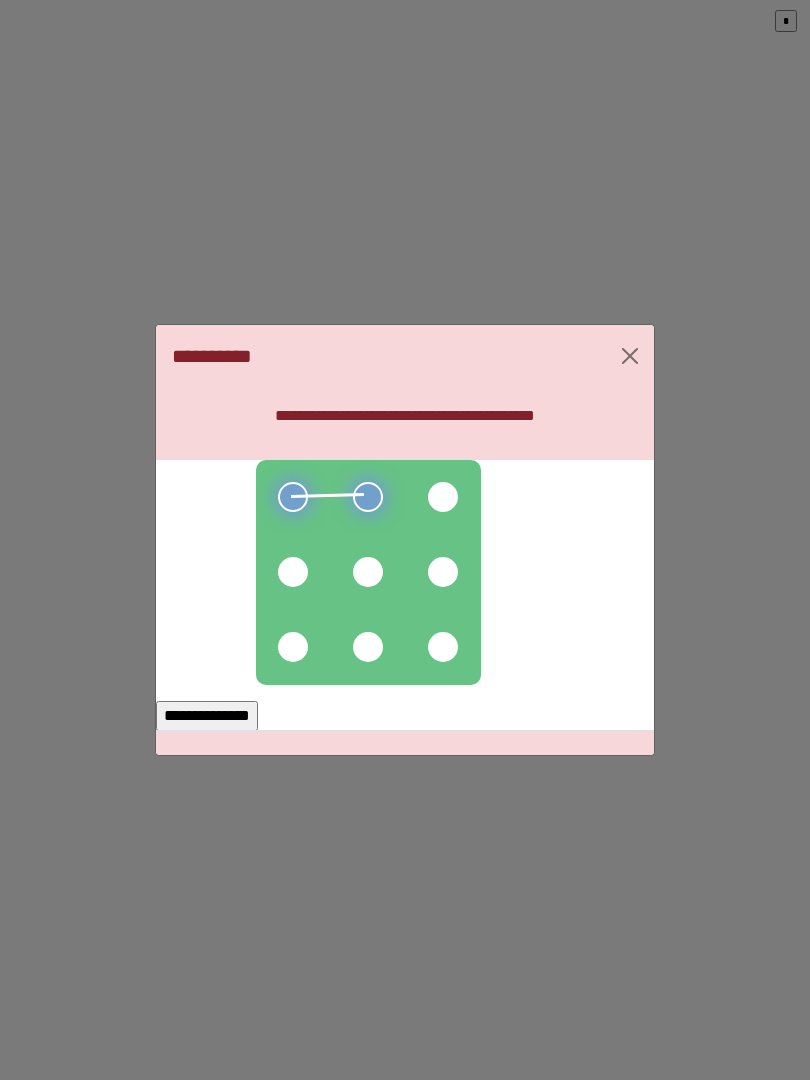click at bounding box center [443, 497] 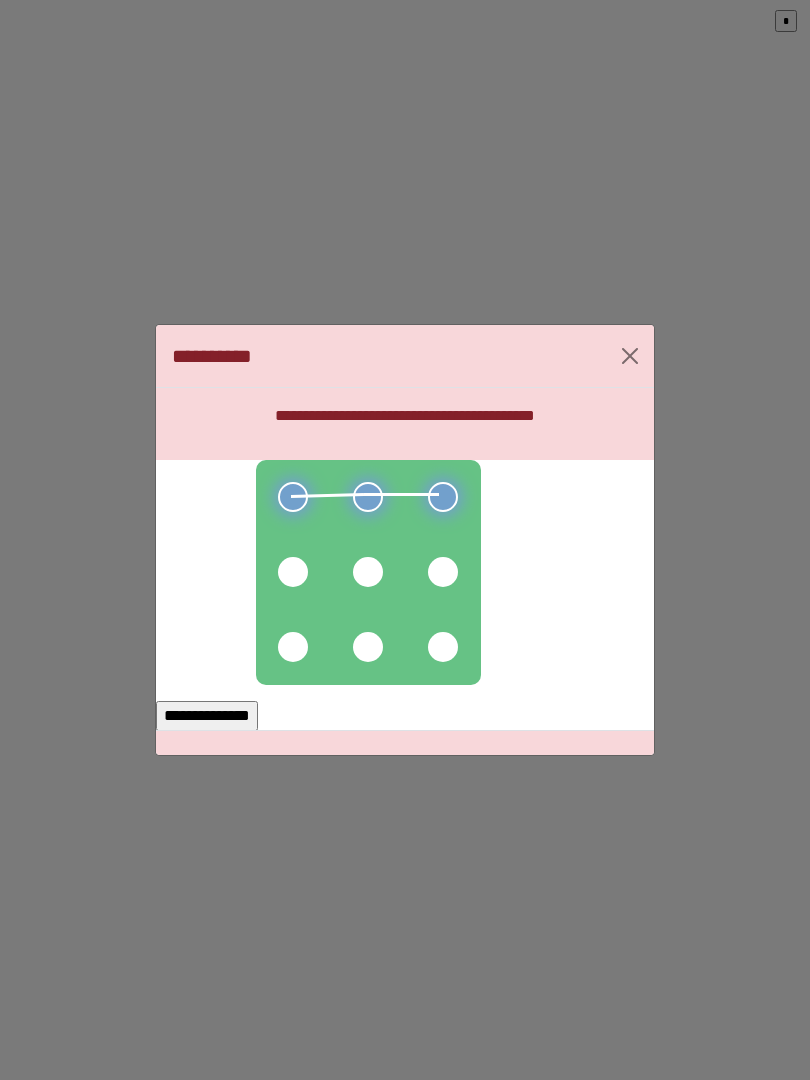 click at bounding box center [443, 572] 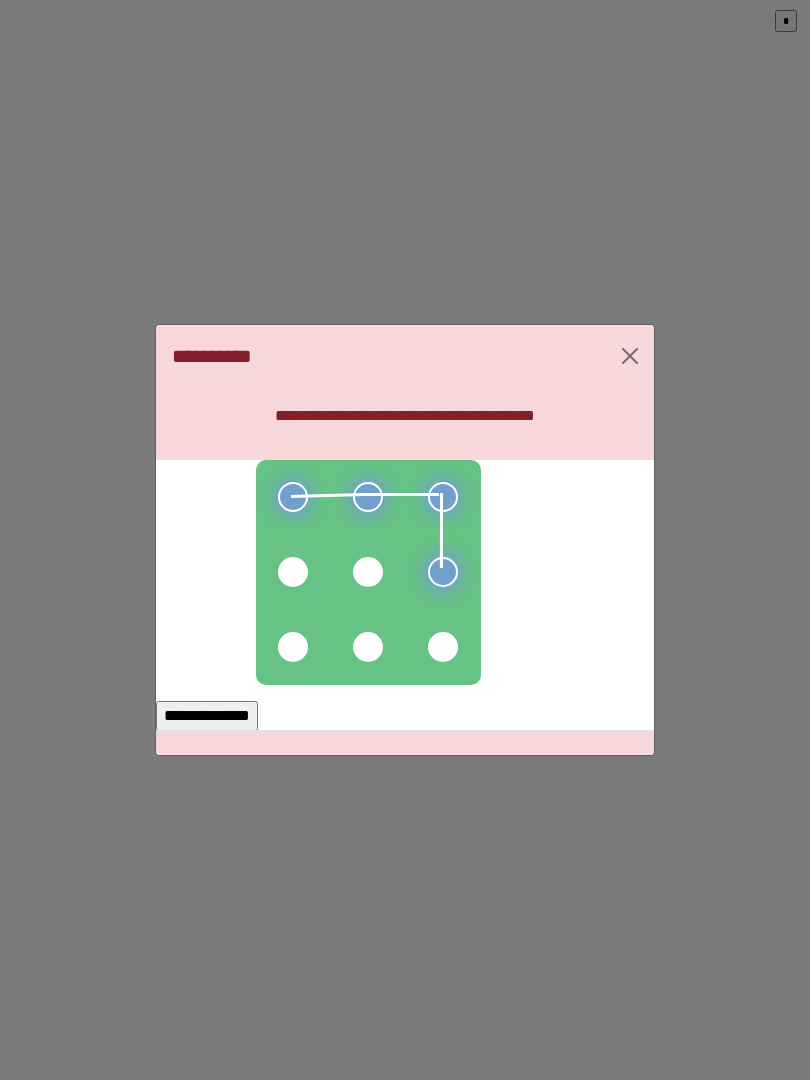 click at bounding box center (443, 647) 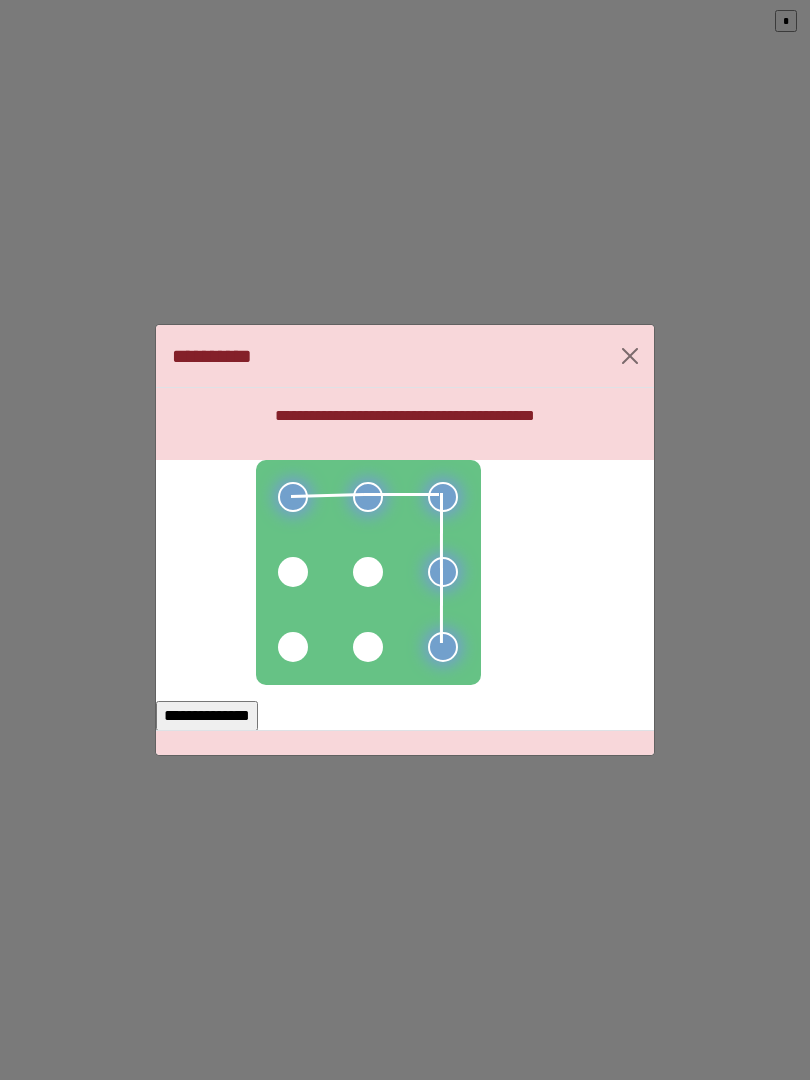click at bounding box center (368, 647) 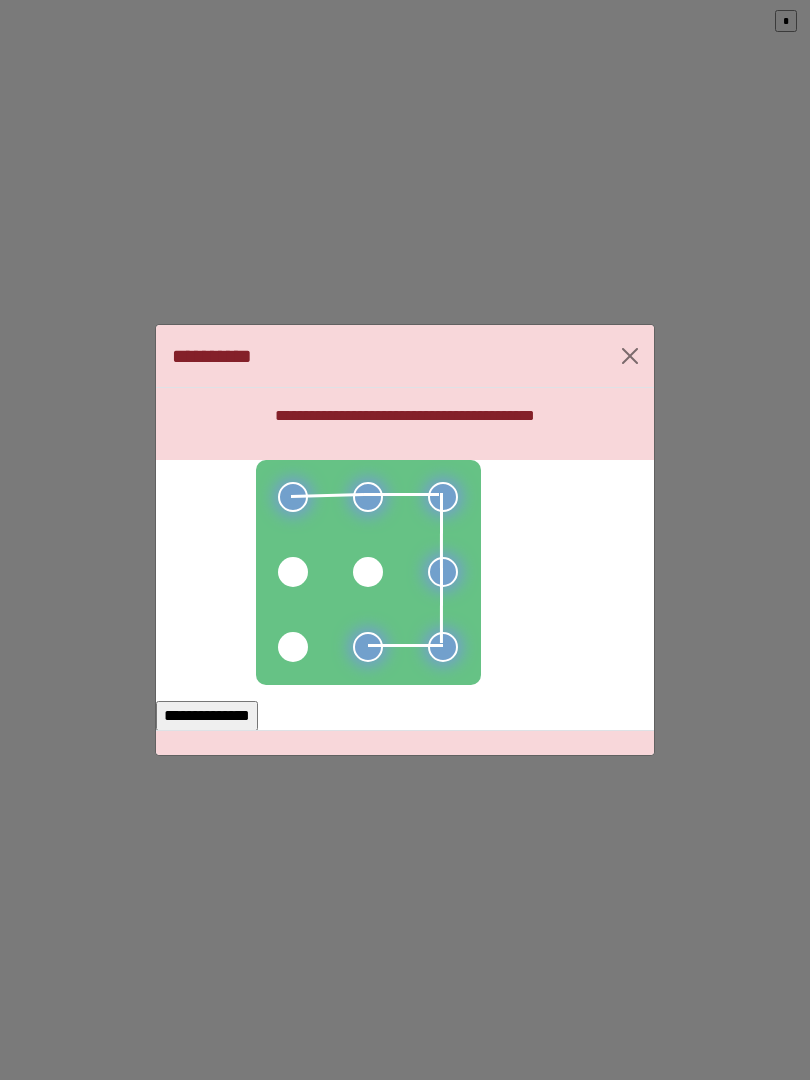 click at bounding box center (293, 647) 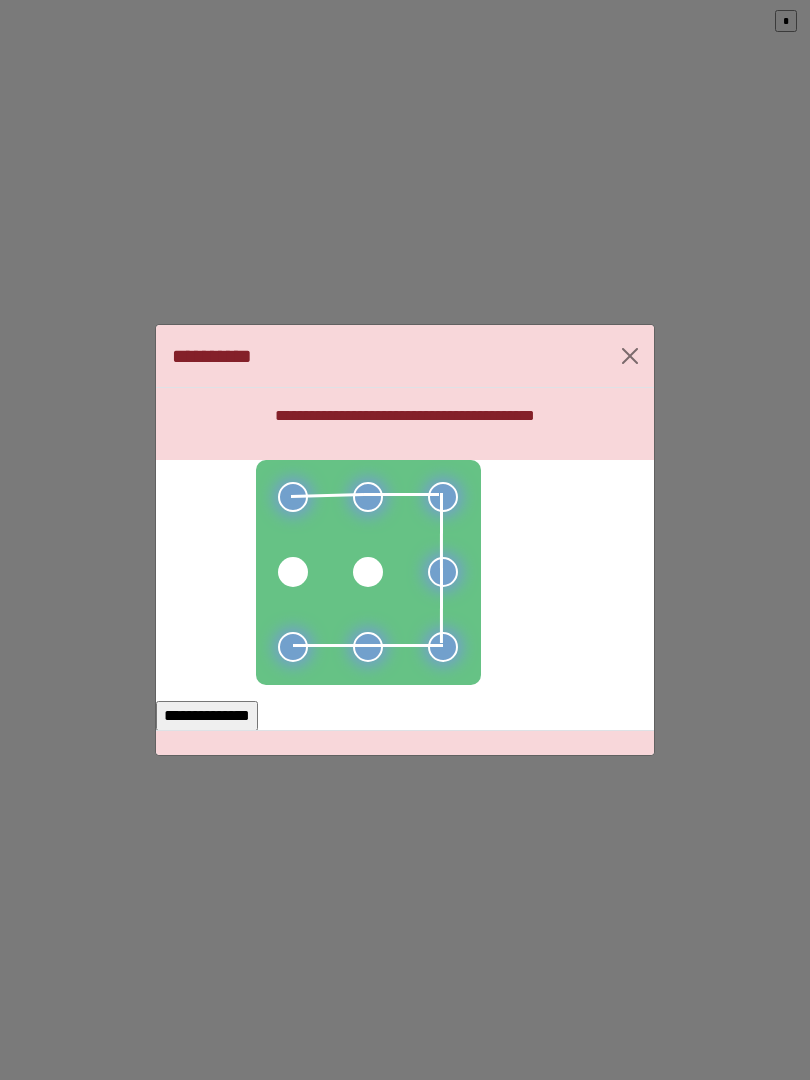 click on "**********" at bounding box center (207, 716) 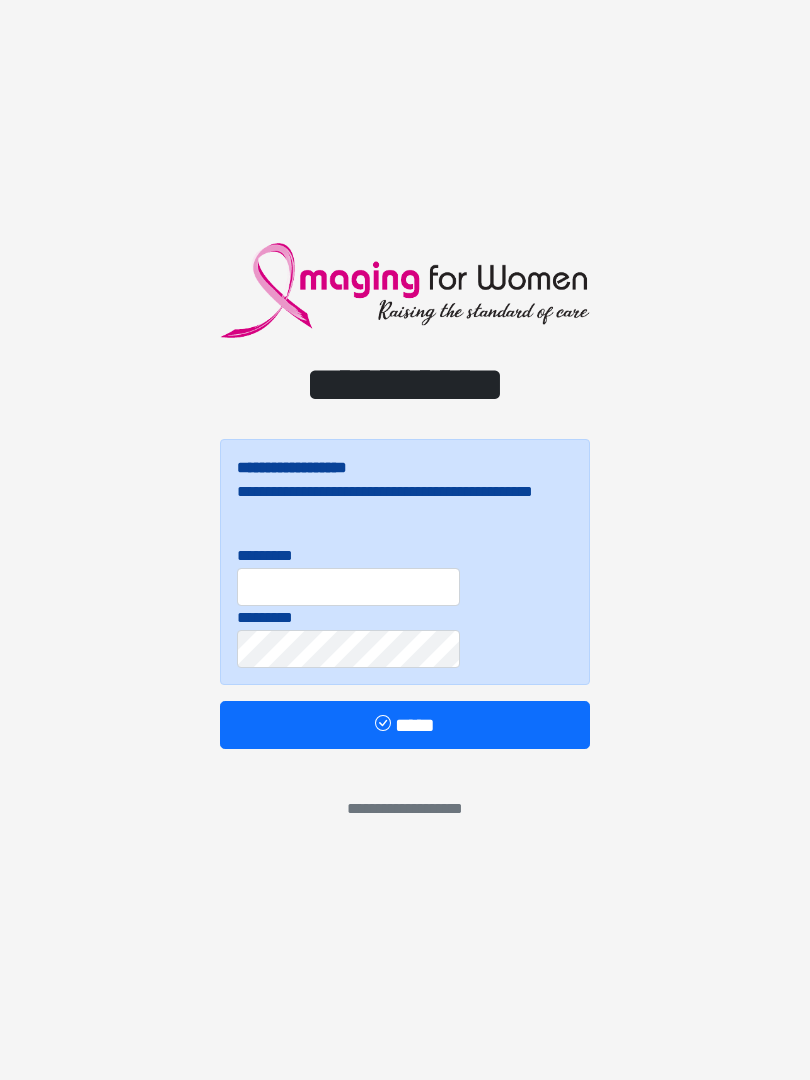 scroll, scrollTop: 0, scrollLeft: 0, axis: both 